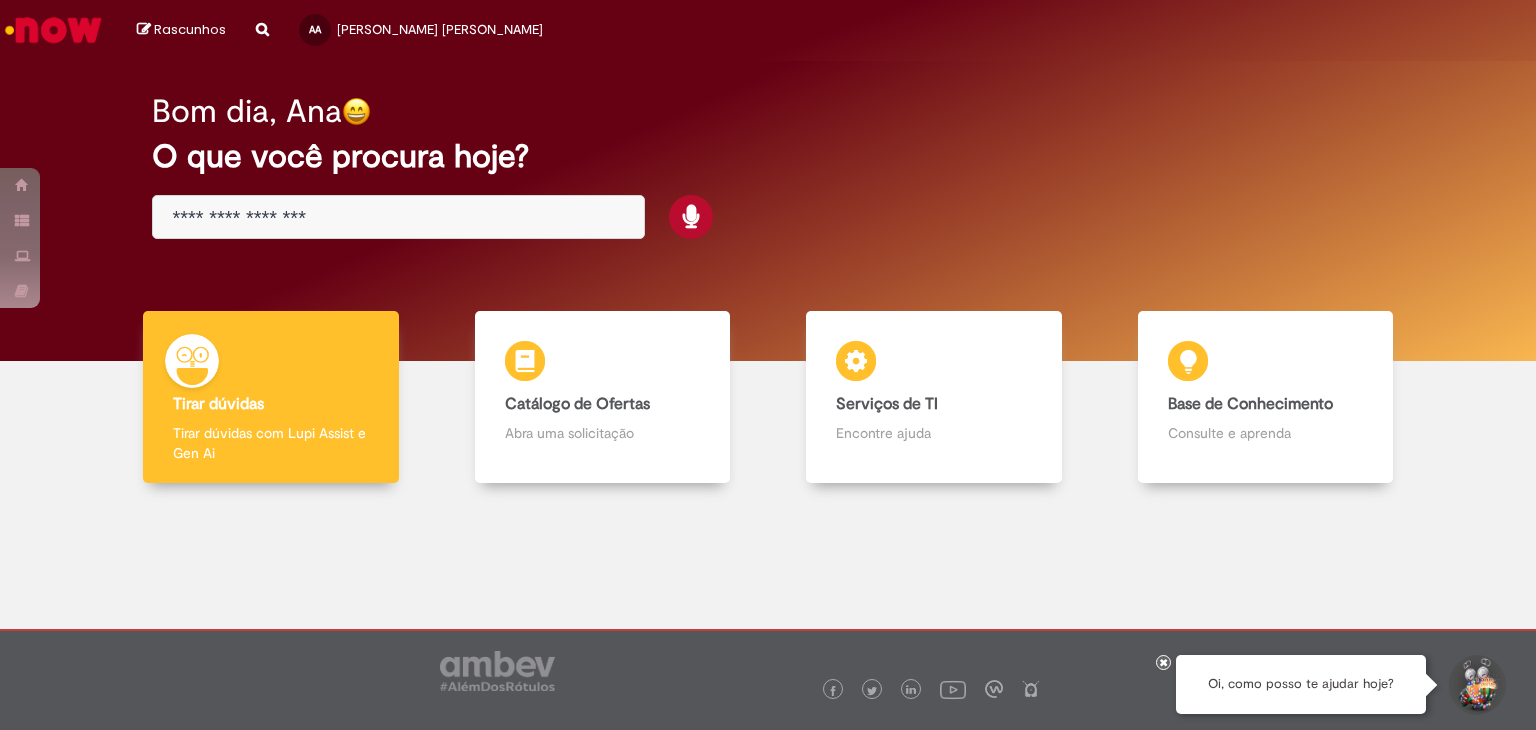scroll, scrollTop: 0, scrollLeft: 0, axis: both 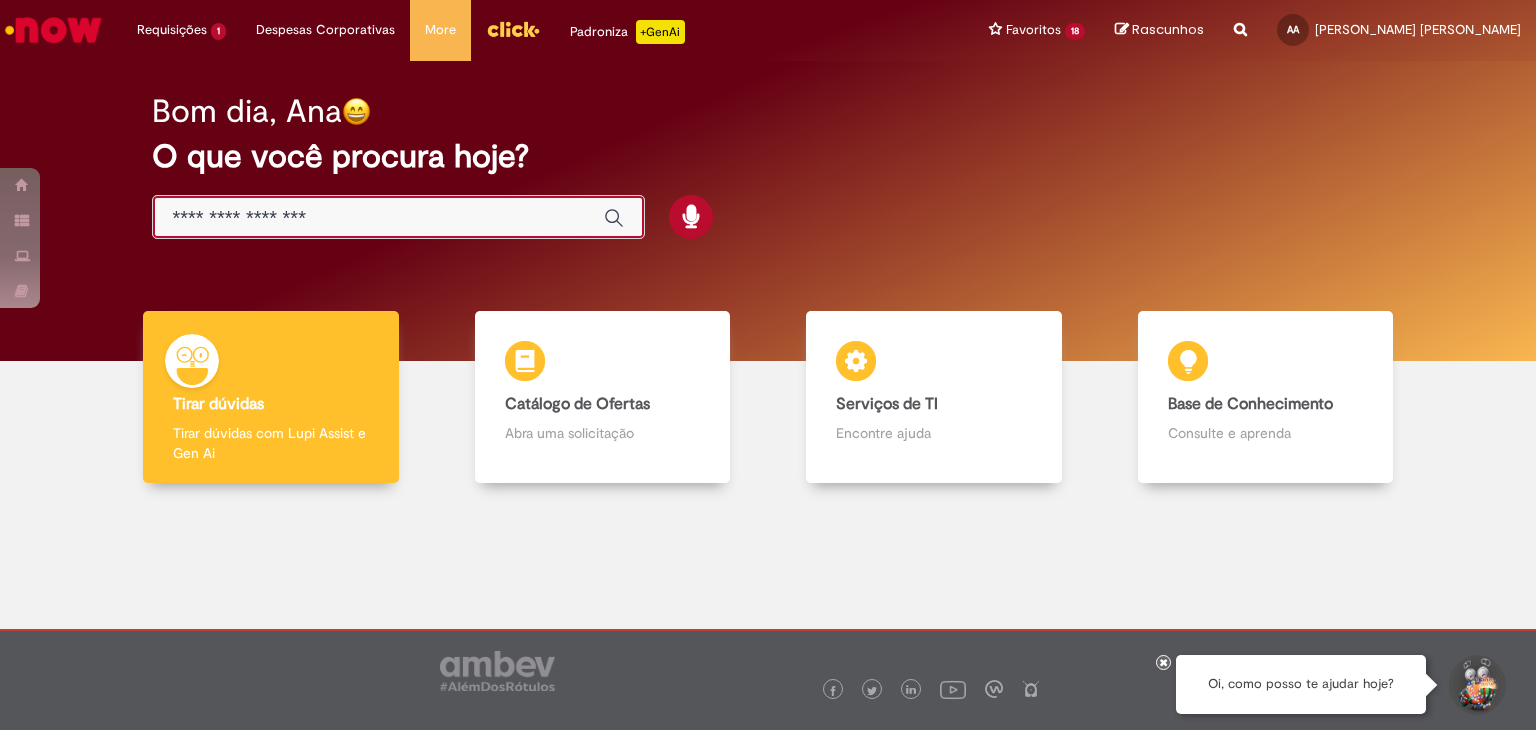click at bounding box center [378, 218] 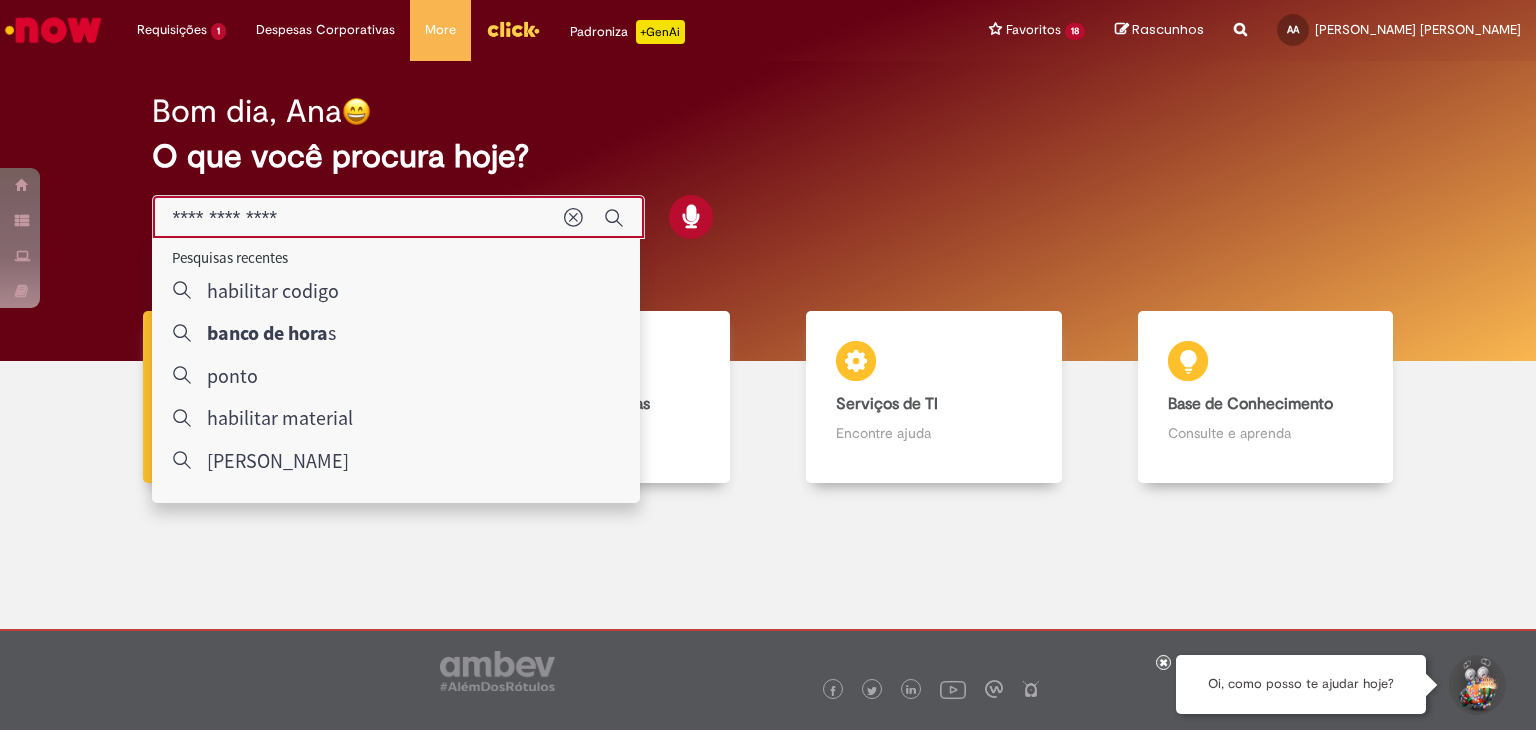 type on "**********" 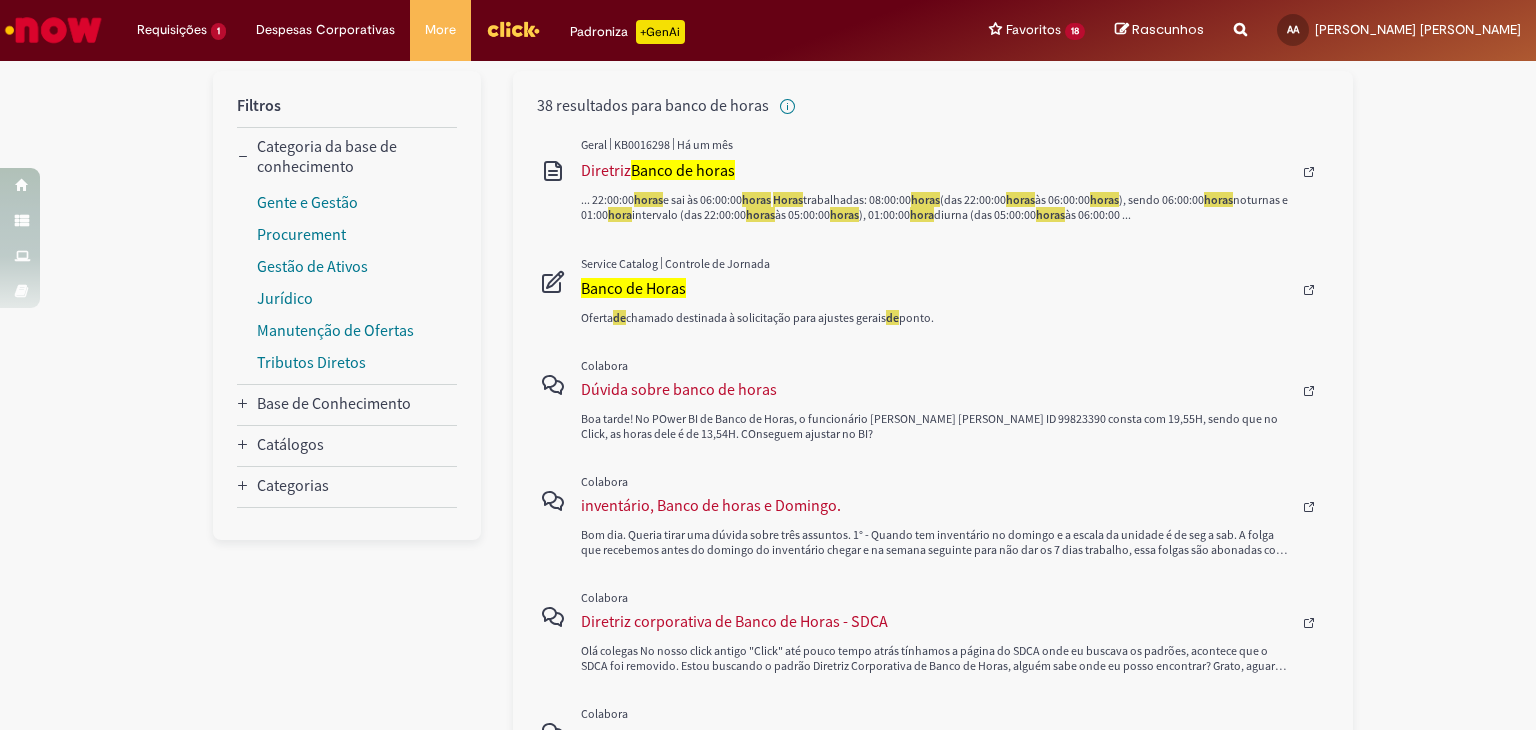 scroll, scrollTop: 280, scrollLeft: 0, axis: vertical 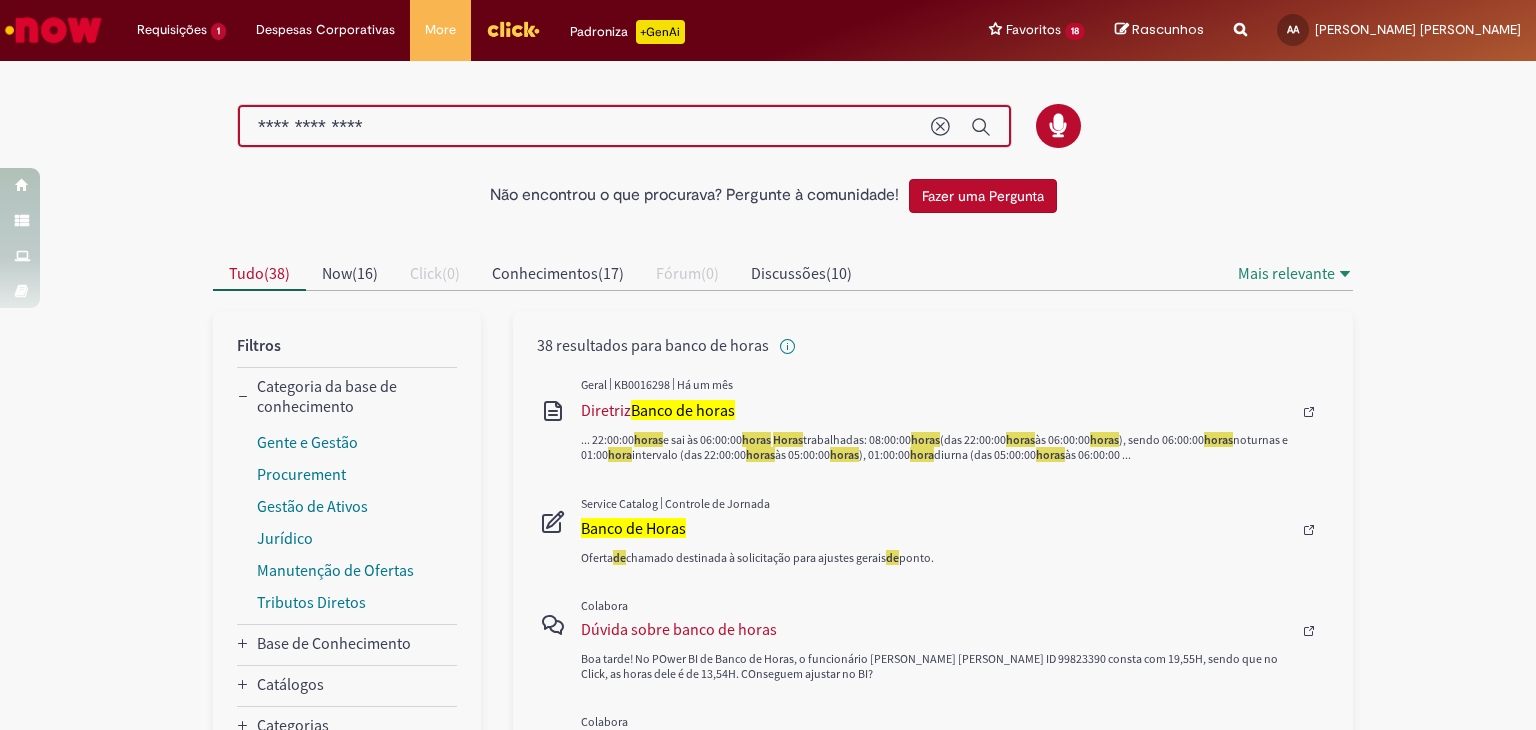 click on "**********" at bounding box center (584, 127) 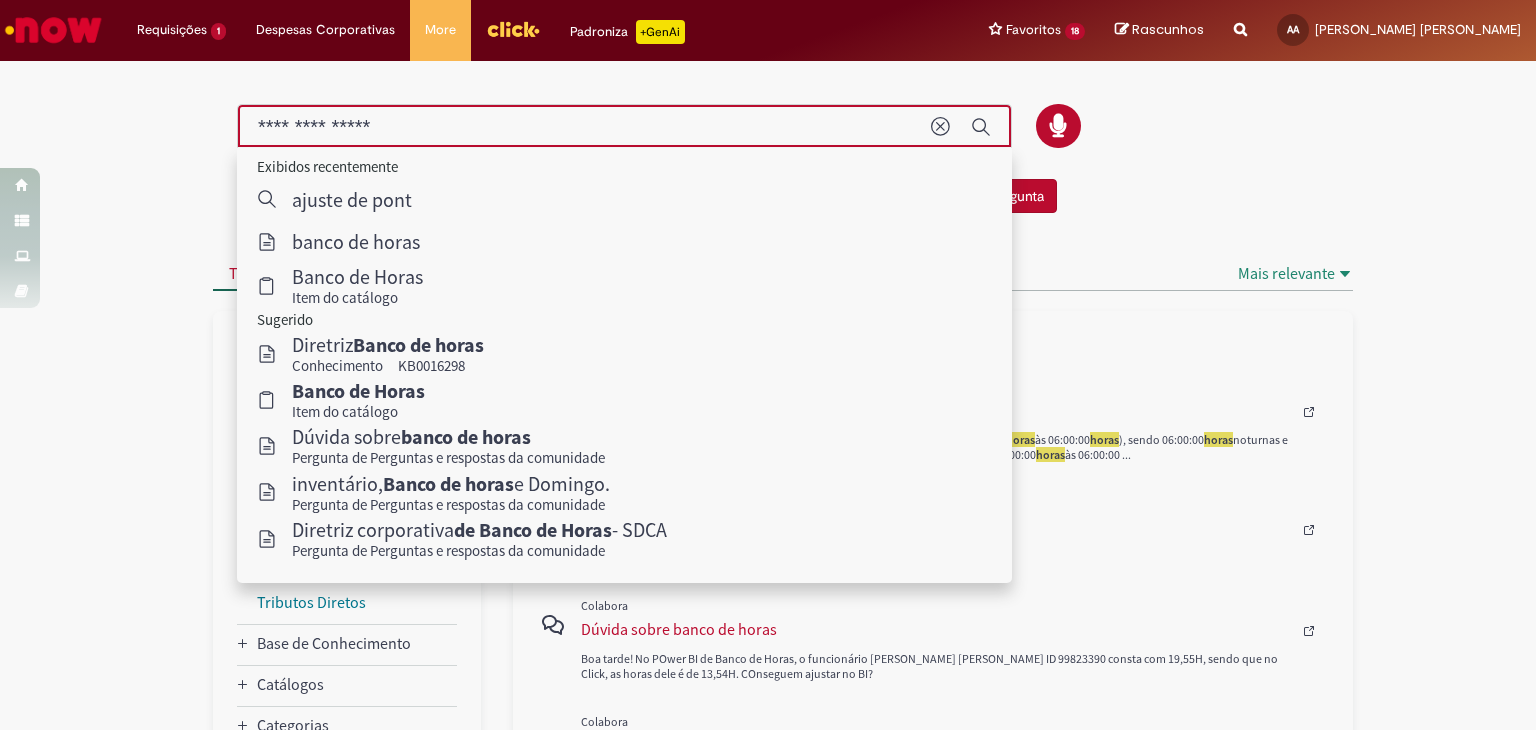 type on "**********" 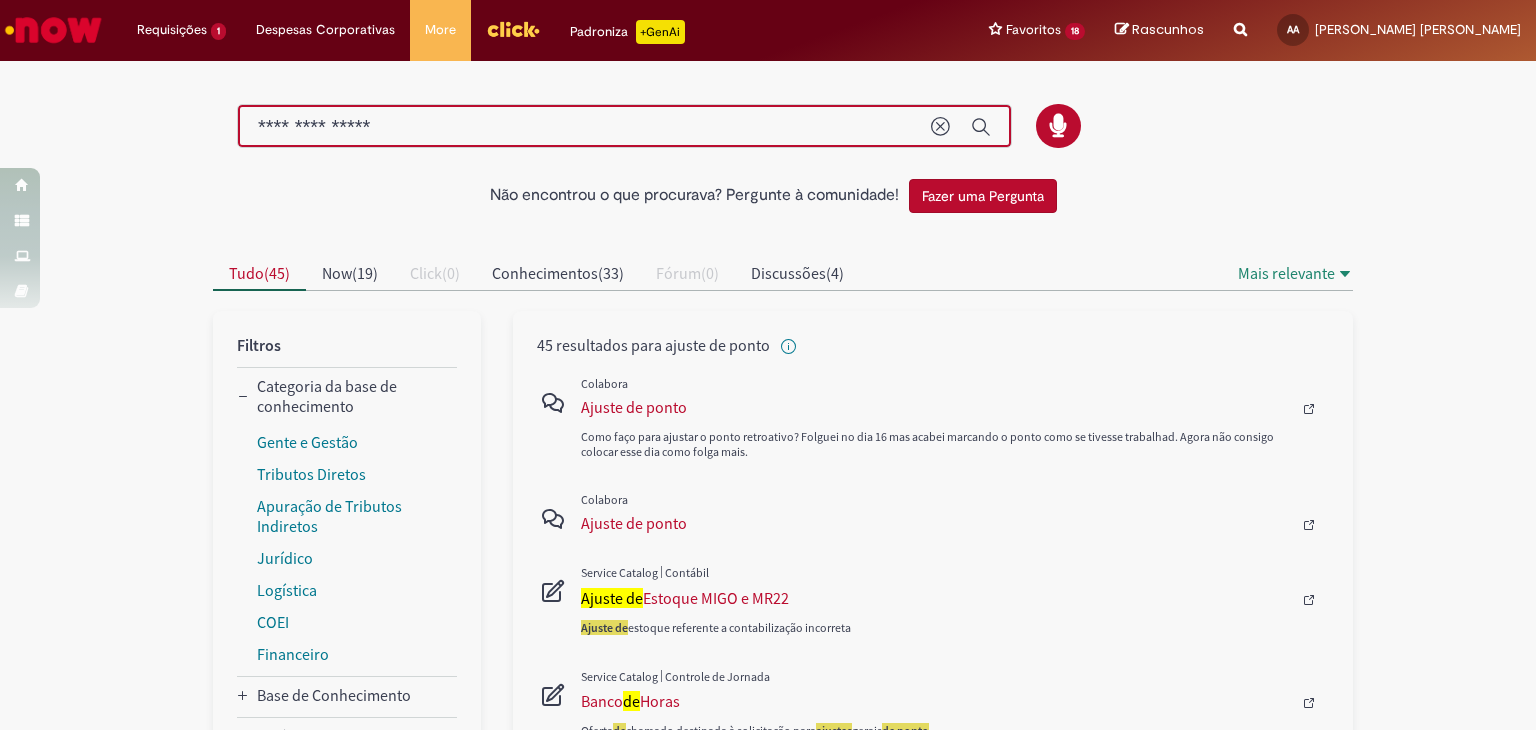 click on "Não encontrou o que procurava? Pergunte à comunidade!   Fazer uma Pergunta
Cancelar      resultados      Concluído
Categorias de Pesquisa Origens Tudo
Aguarde, os filtros estão sendo carregados..." at bounding box center (768, 910) 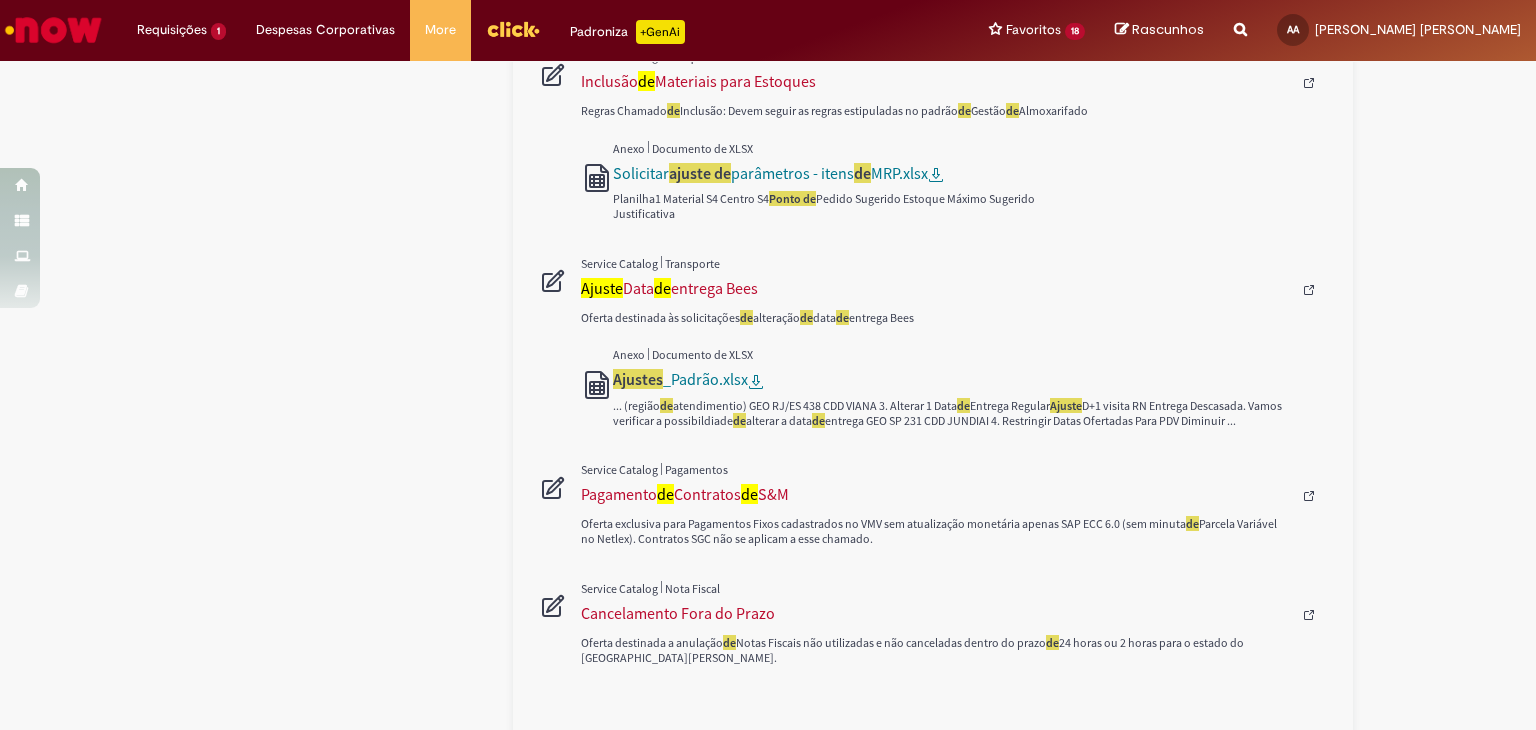scroll, scrollTop: 1000, scrollLeft: 0, axis: vertical 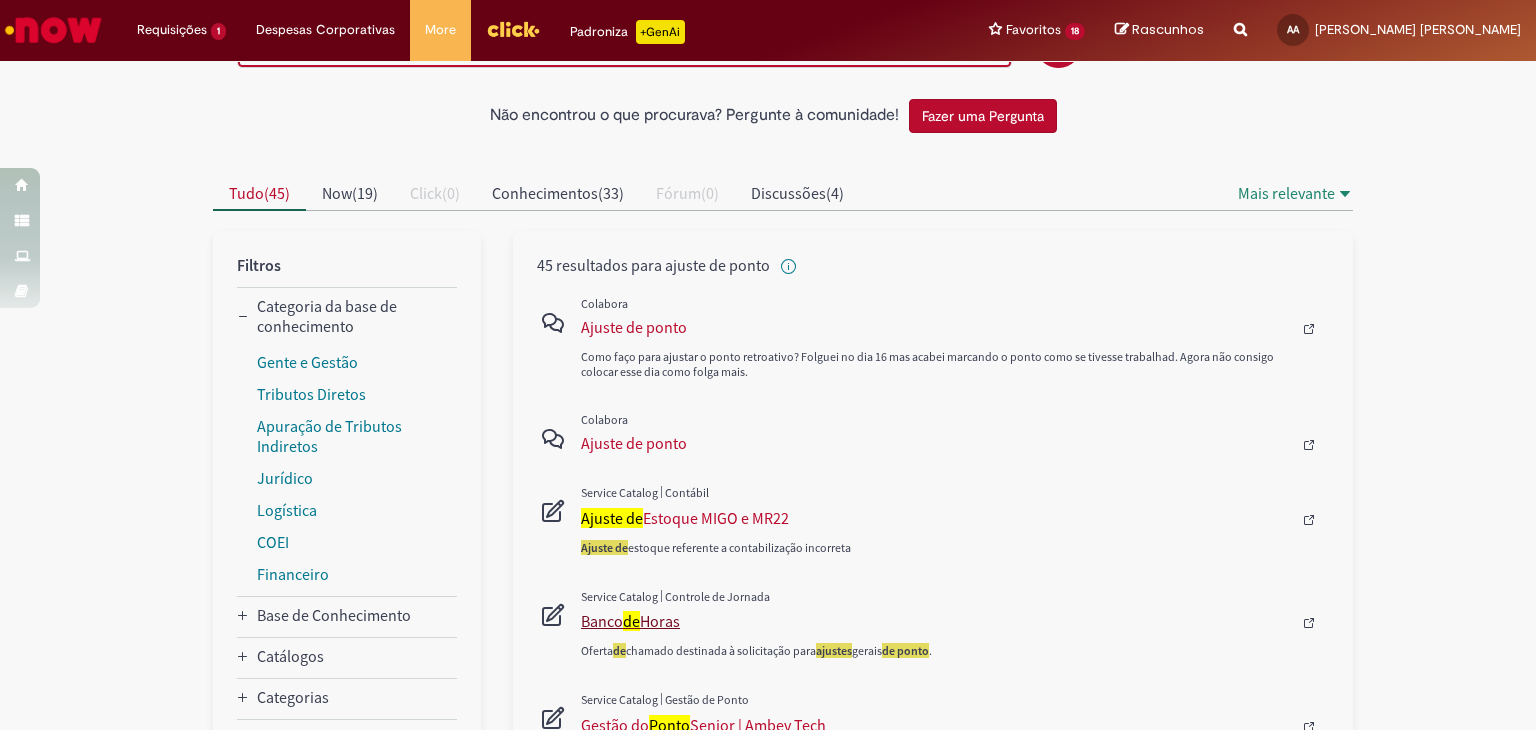 click on "Banco  de  Horas" at bounding box center (936, 621) 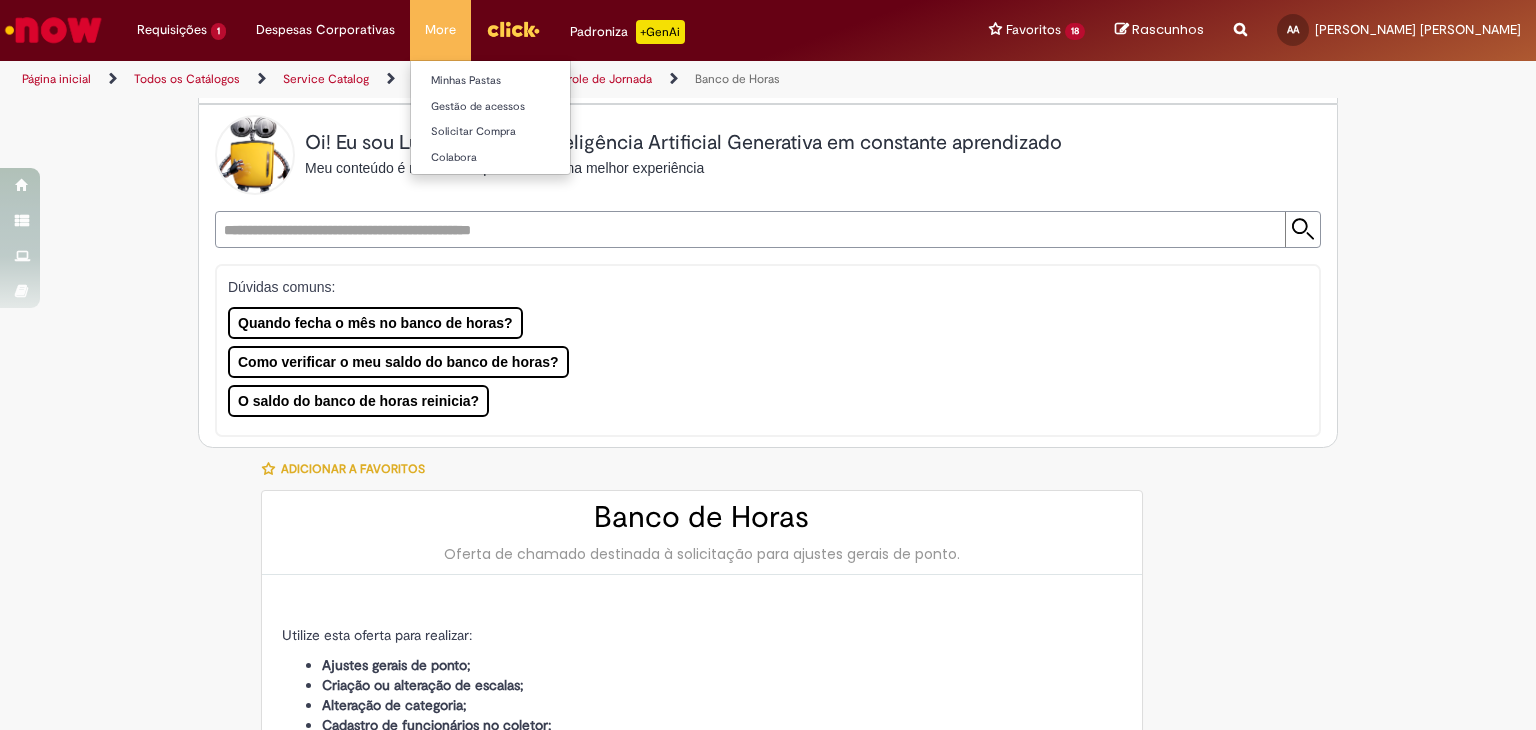 type on "**********" 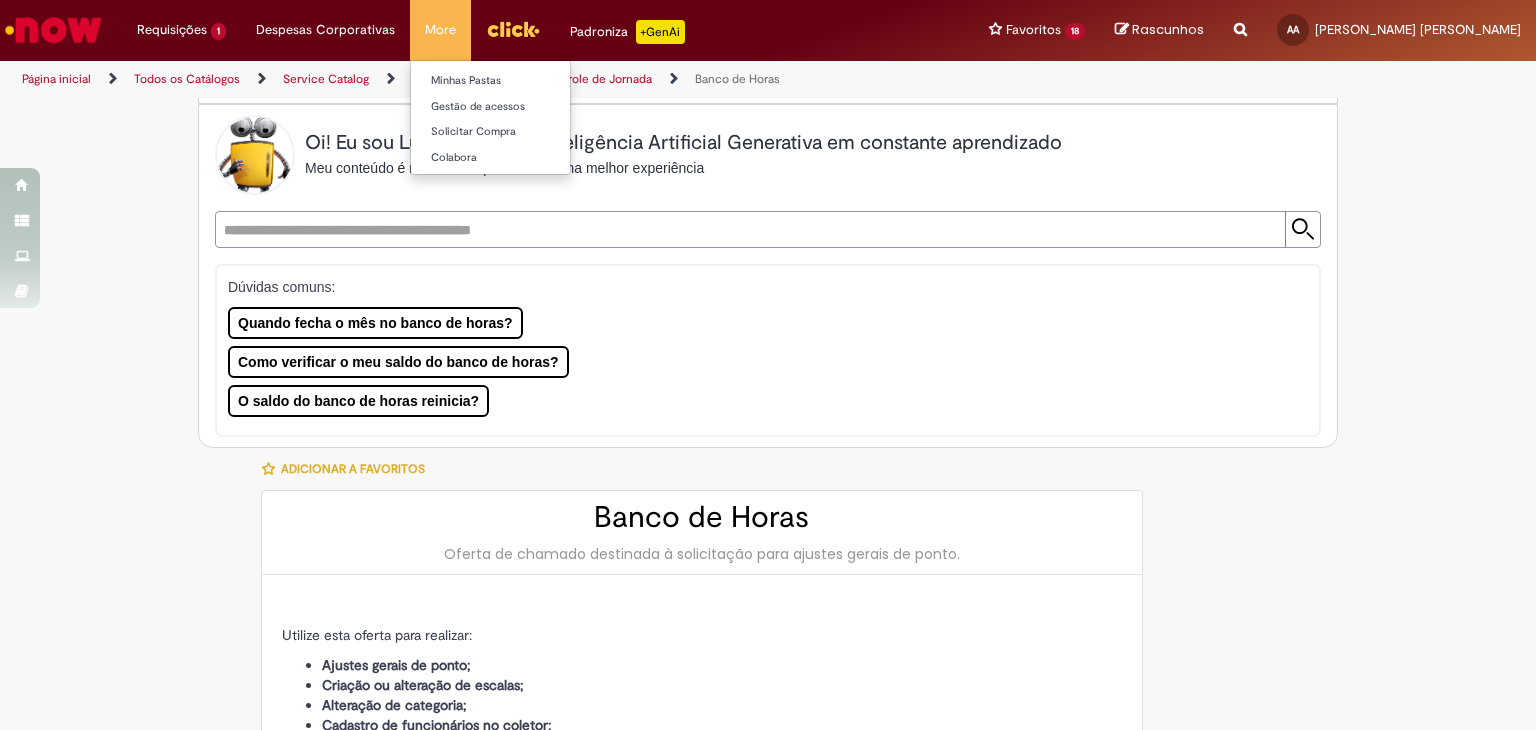 type on "**********" 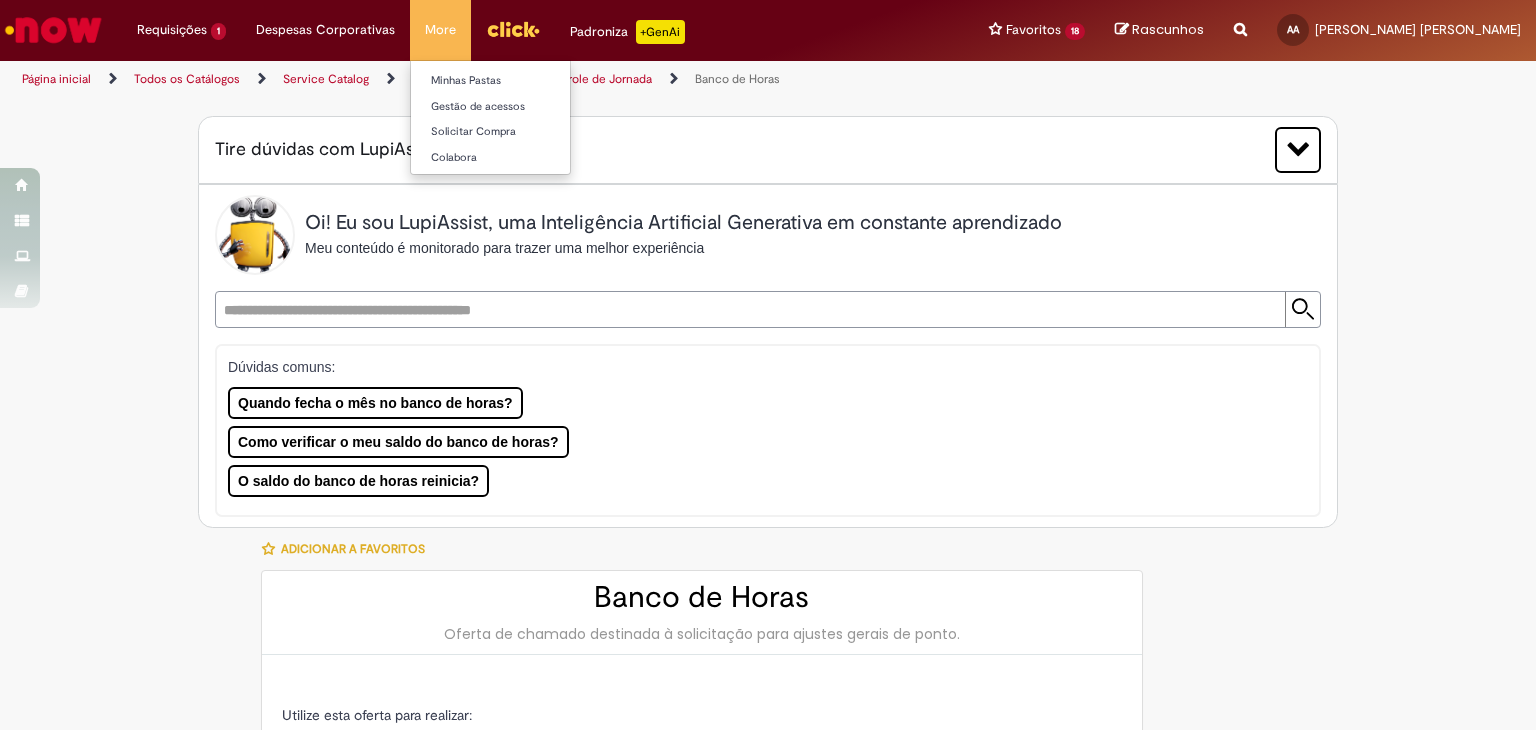 type on "**********" 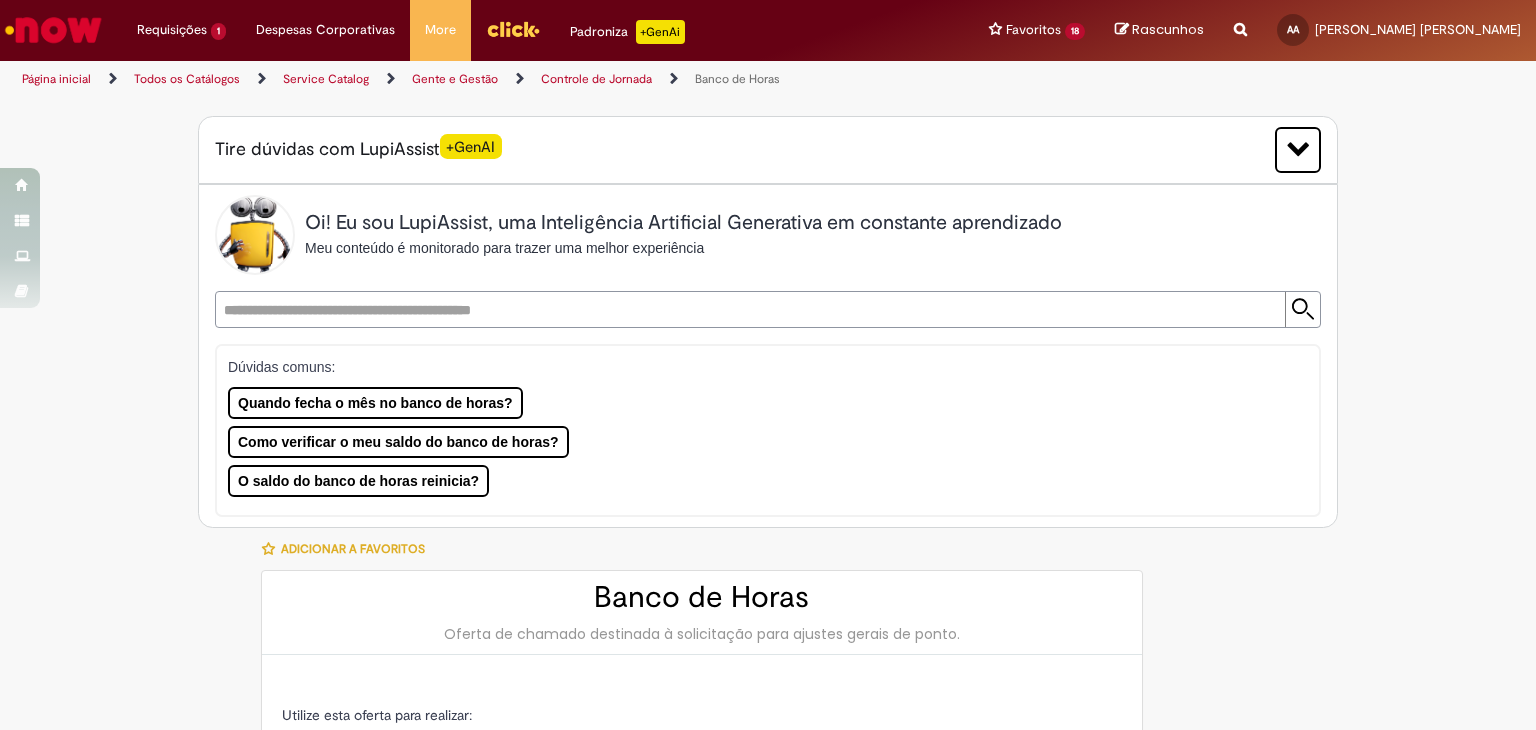 click on "Tire dúvidas com LupiAssist    +GenAI
Oi! Eu sou LupiAssist, uma Inteligência Artificial Generativa em constante aprendizado   Meu conteúdo é monitorado para trazer uma melhor experiência
Dúvidas comuns:   Quando fecha o mês no banco de horas? Como verificar o meu saldo do banco de horas? O saldo do banco de horas reinicia?
Só mais um instante, estou consultando nossas bases de conhecimento  e escrevendo a melhor resposta pra você!
Title
Lorem ipsum dolor sit amet    Fazer uma nova pergunta
Gerei esta resposta utilizando IA Generativa em conjunto com os nossos padrões. Em caso de divergência, os documentos oficiais prevalecerão.
Saiba mais em:" at bounding box center (768, 1037) 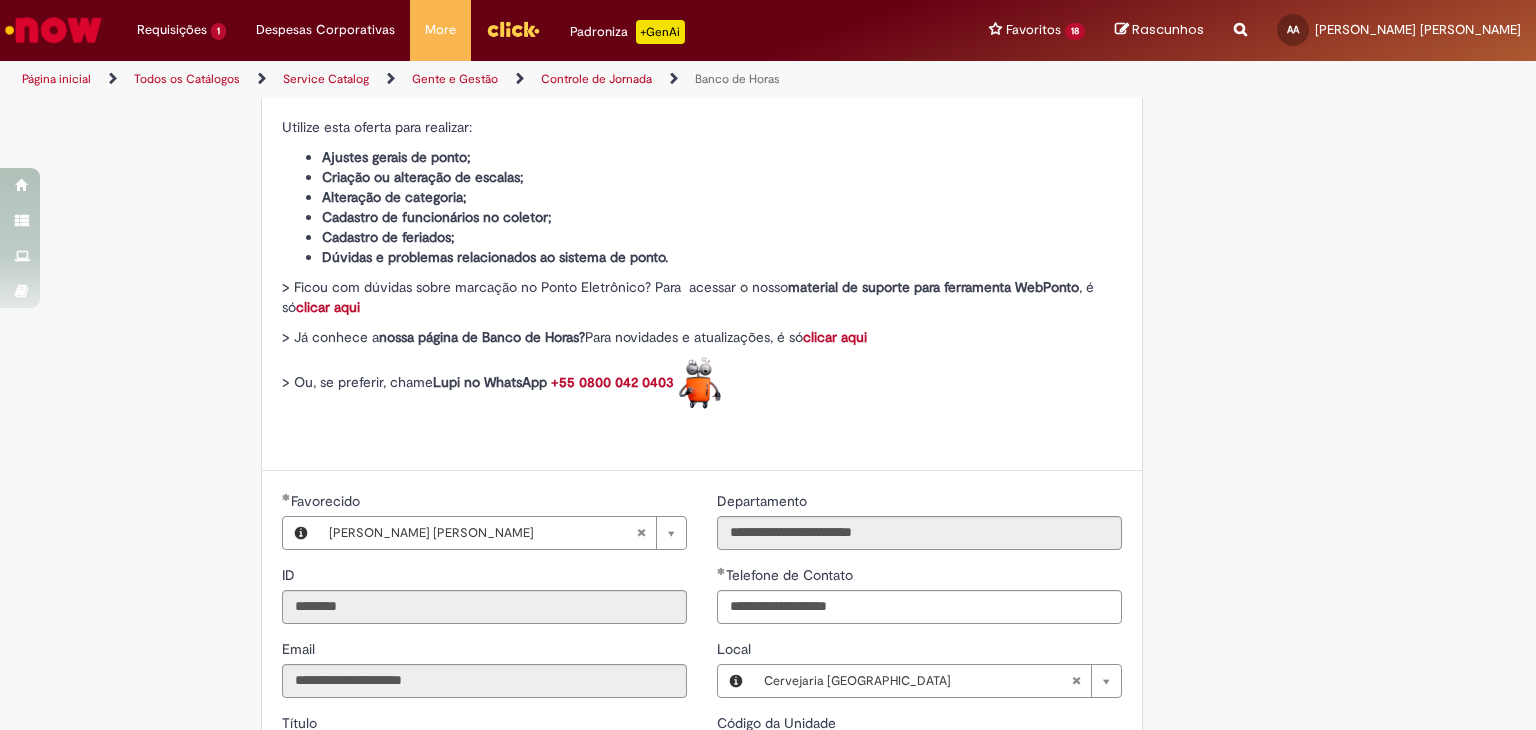 scroll, scrollTop: 560, scrollLeft: 0, axis: vertical 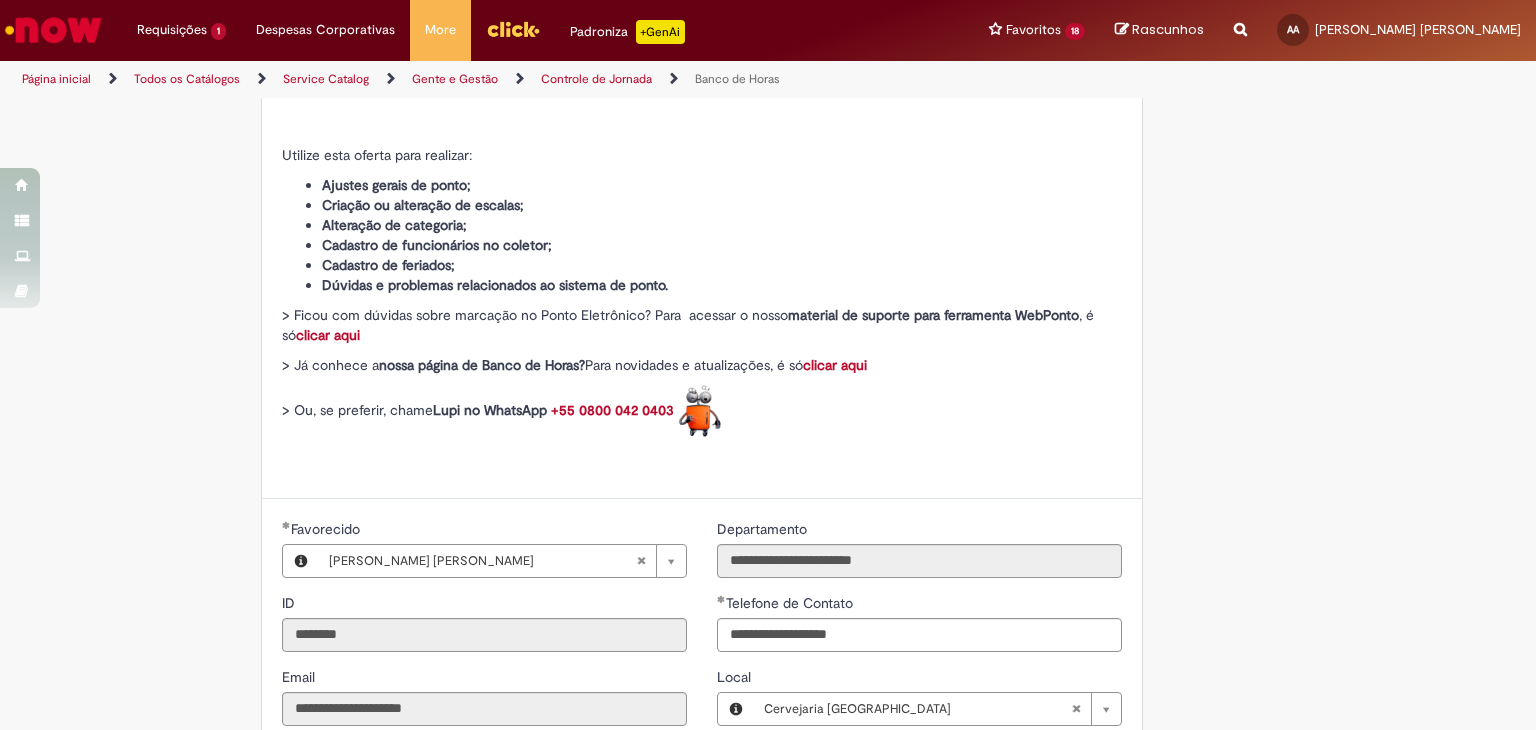 click on "> Ou, se preferir, chame  Lupi no WhatsApp   +55 0800 042 0403" at bounding box center [702, 411] 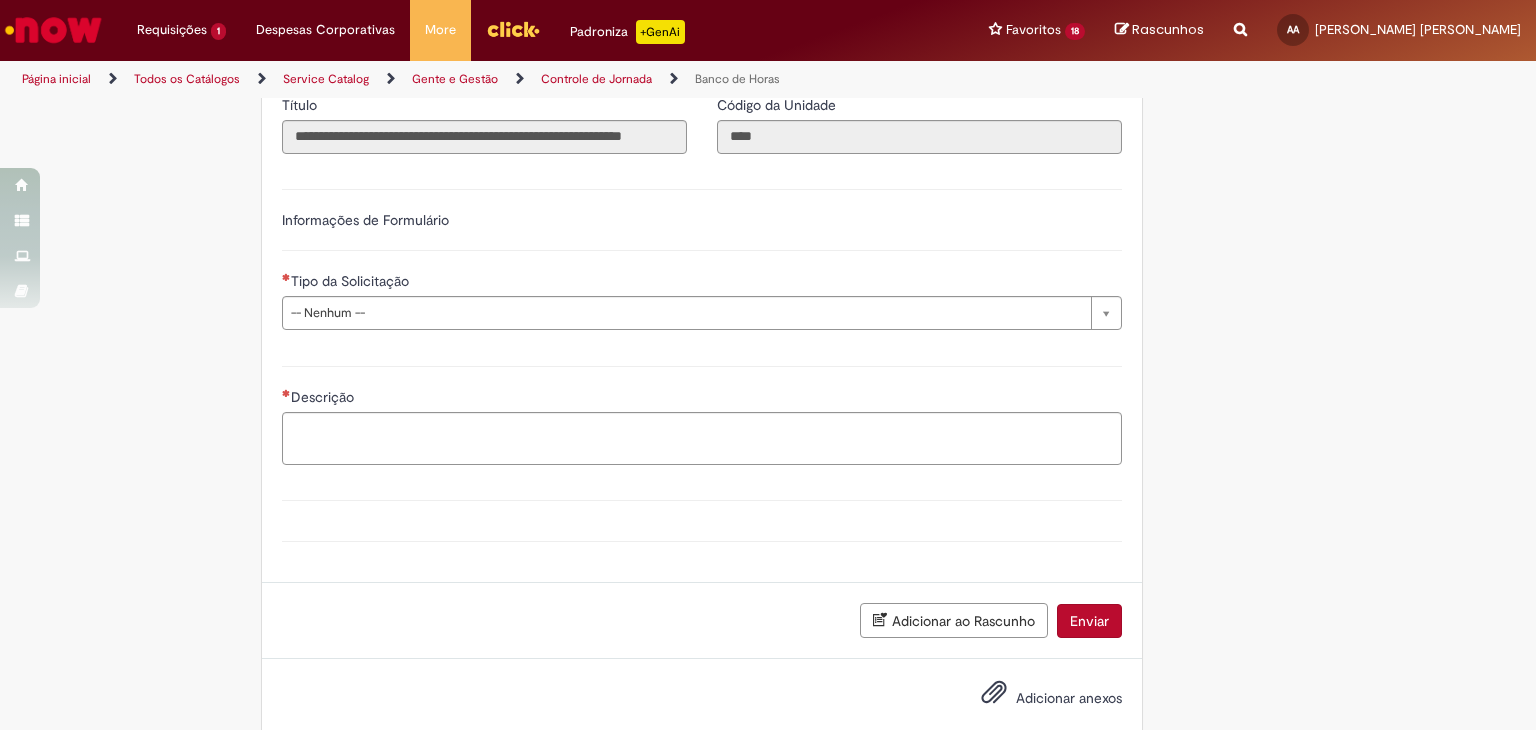 scroll, scrollTop: 1236, scrollLeft: 0, axis: vertical 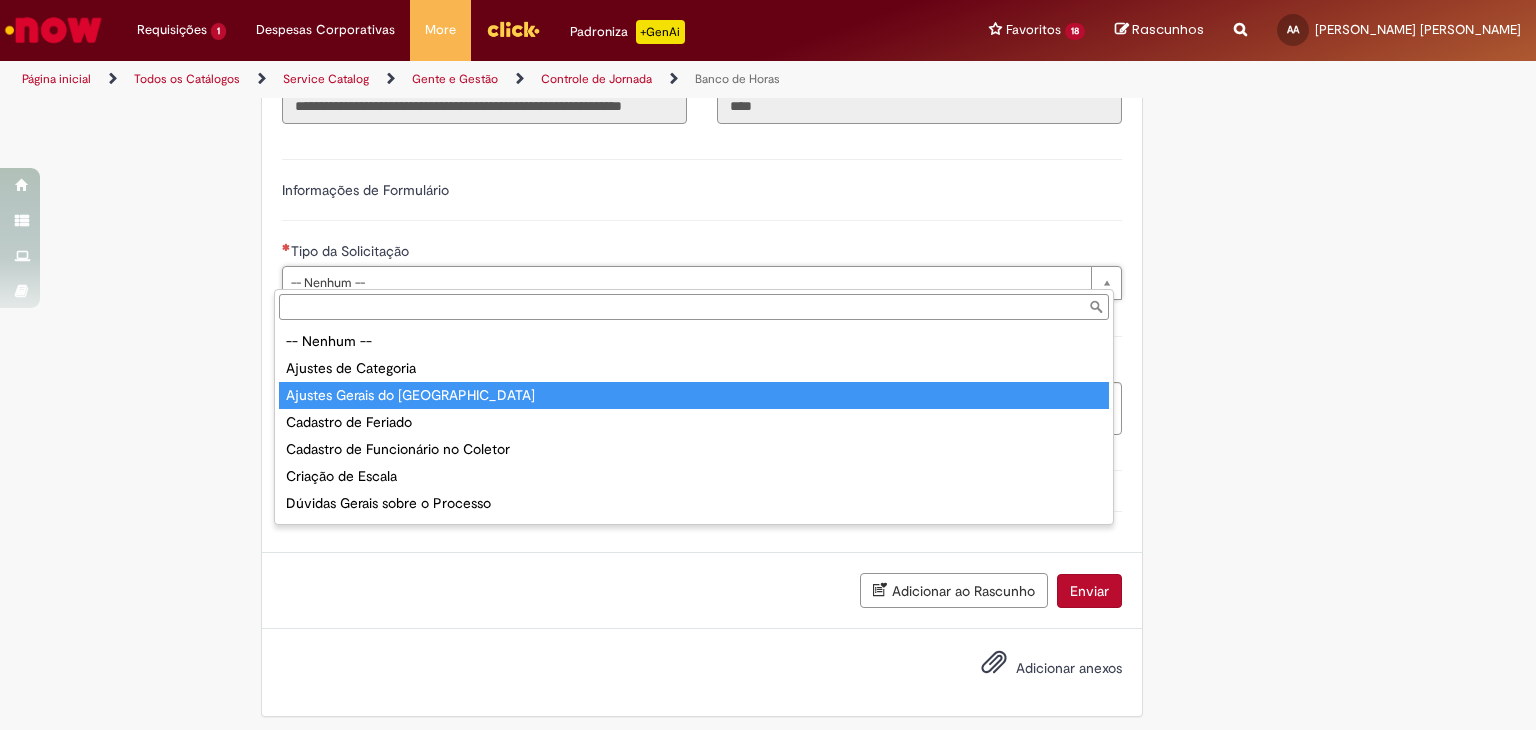 type on "**********" 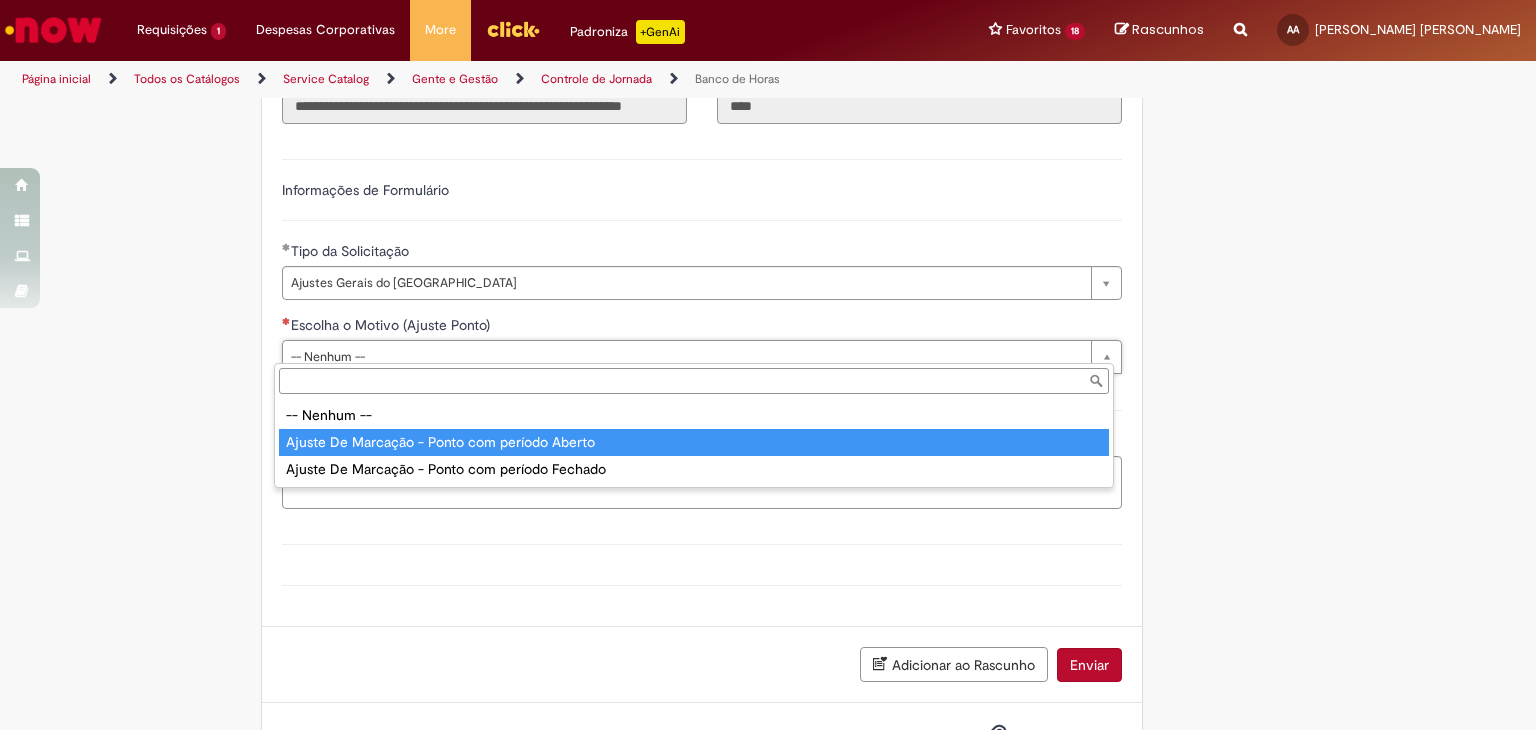 type on "**********" 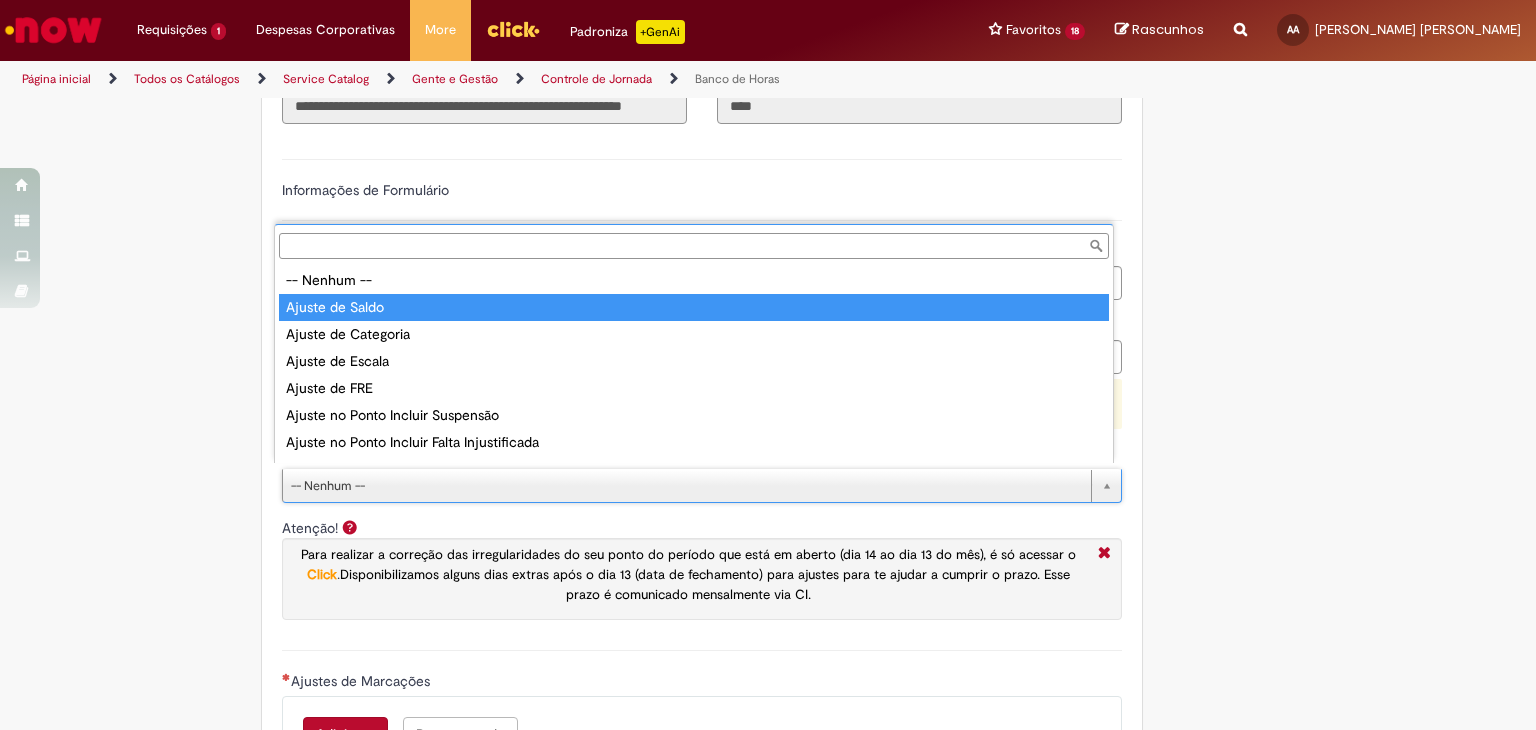 type on "**********" 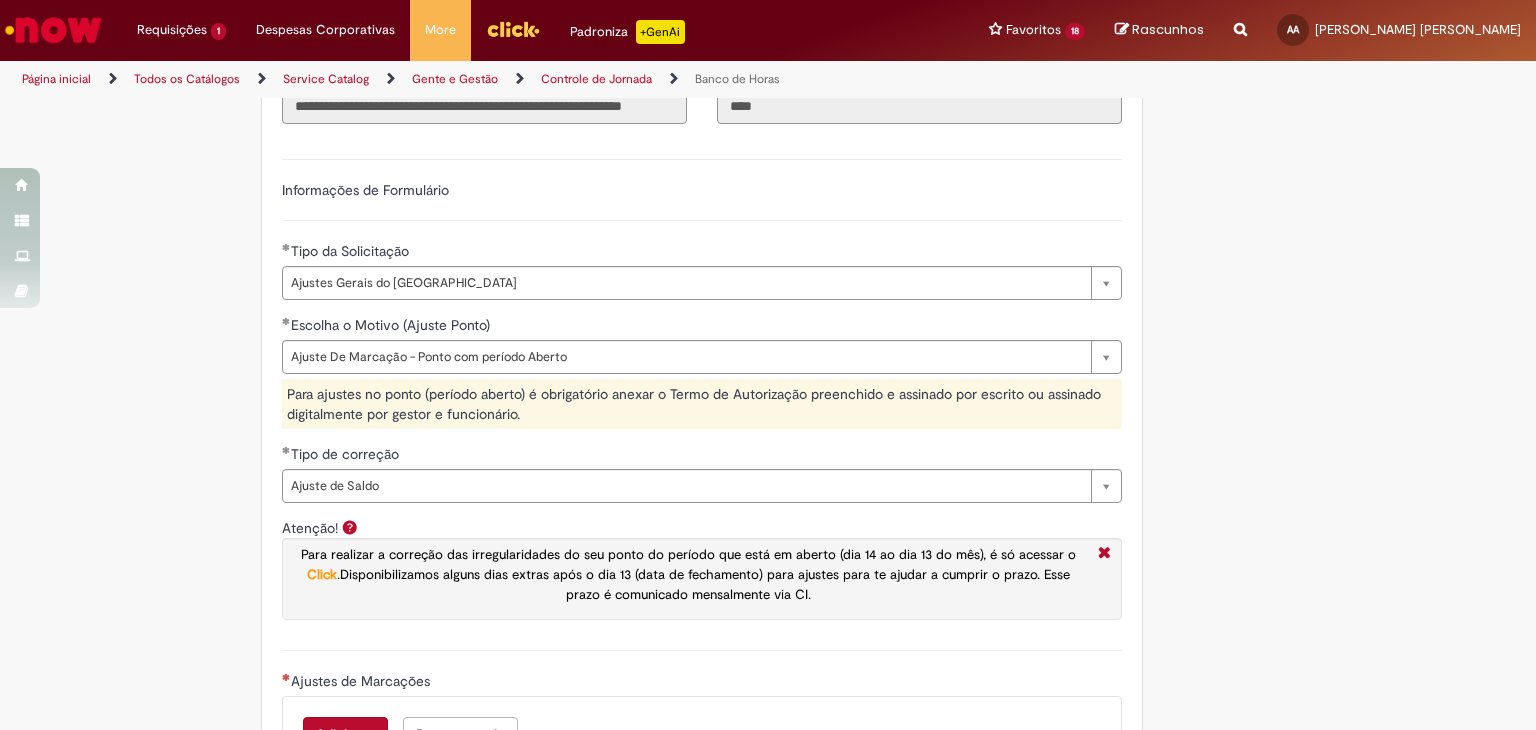 click on "**********" at bounding box center [768, 340] 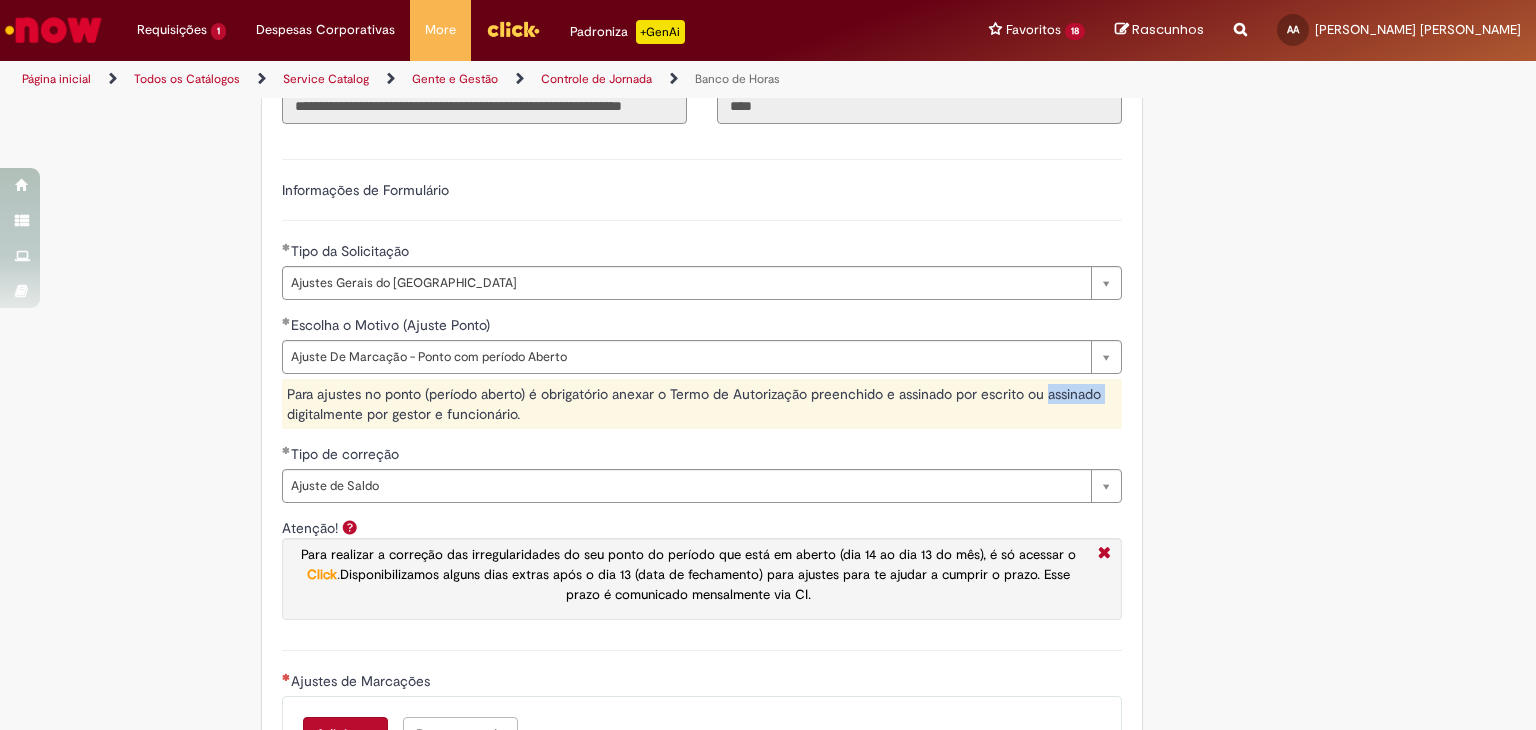 click on "**********" at bounding box center [768, 340] 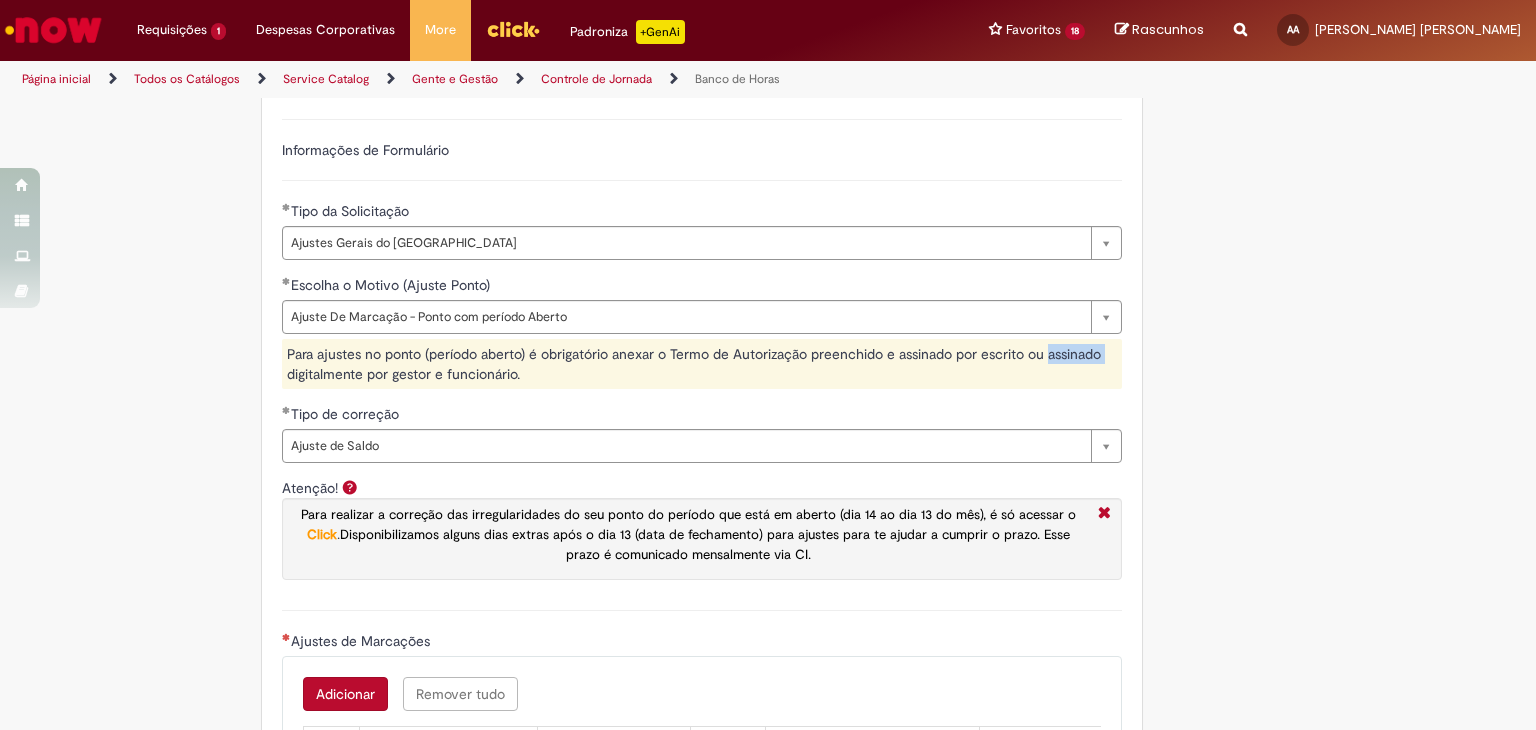 scroll, scrollTop: 1316, scrollLeft: 0, axis: vertical 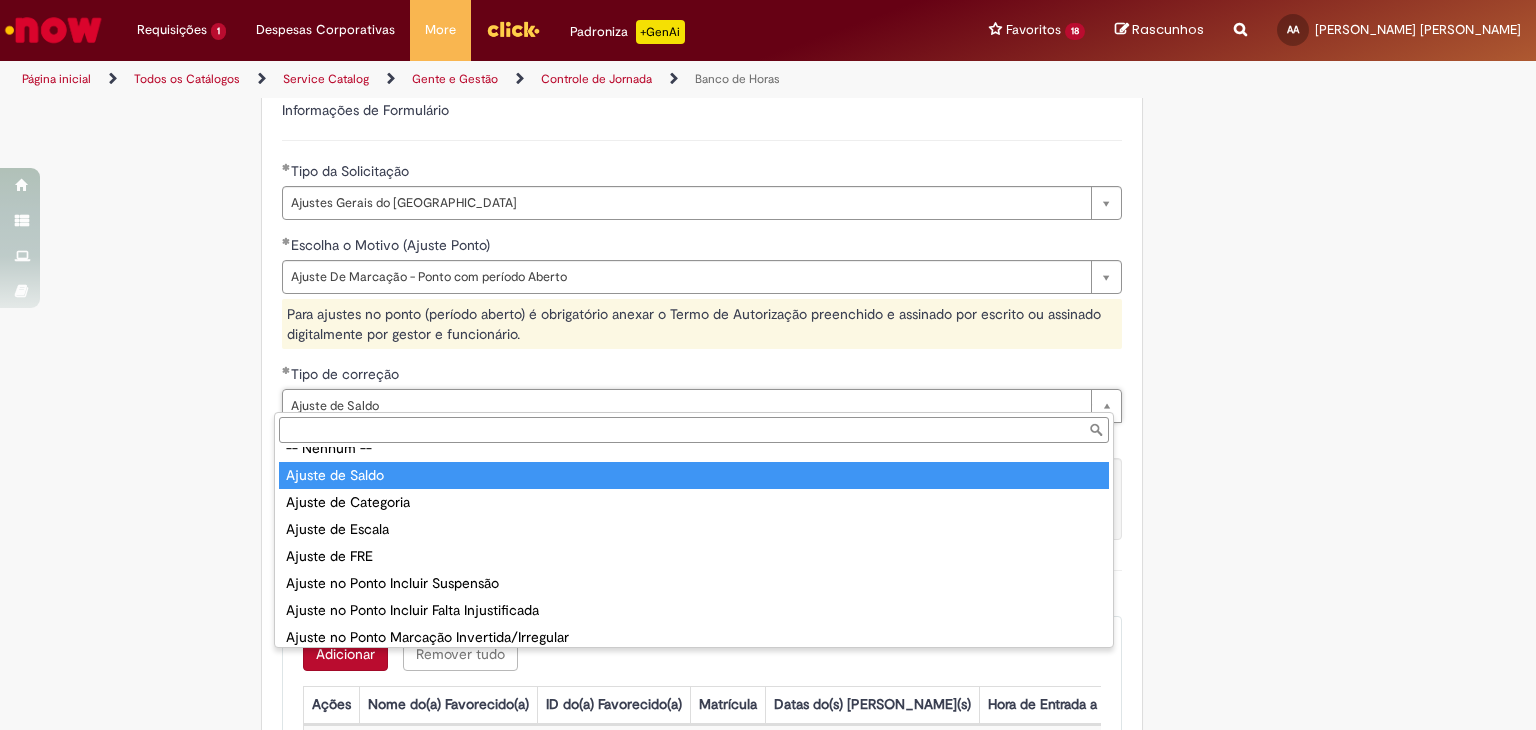 type on "**********" 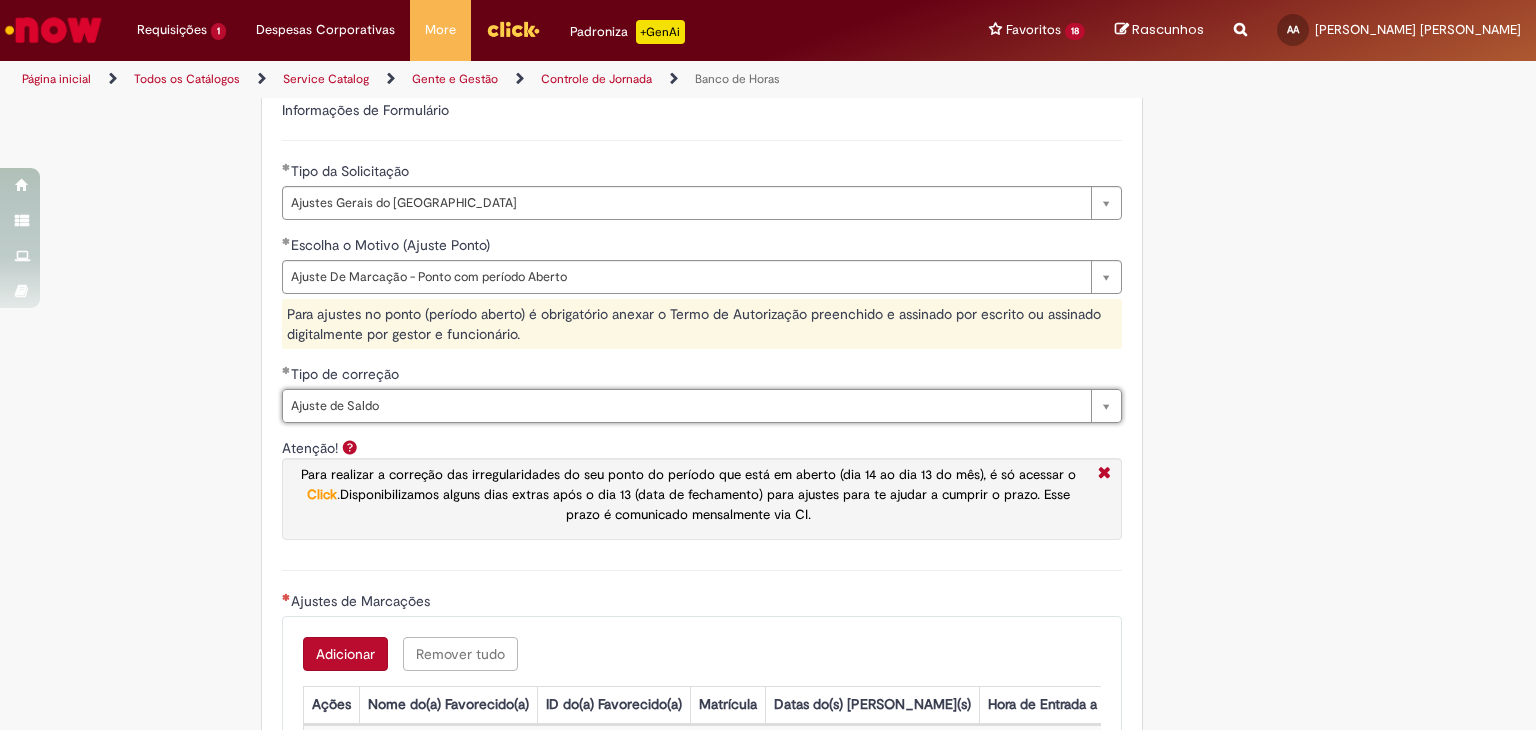 scroll, scrollTop: 0, scrollLeft: 0, axis: both 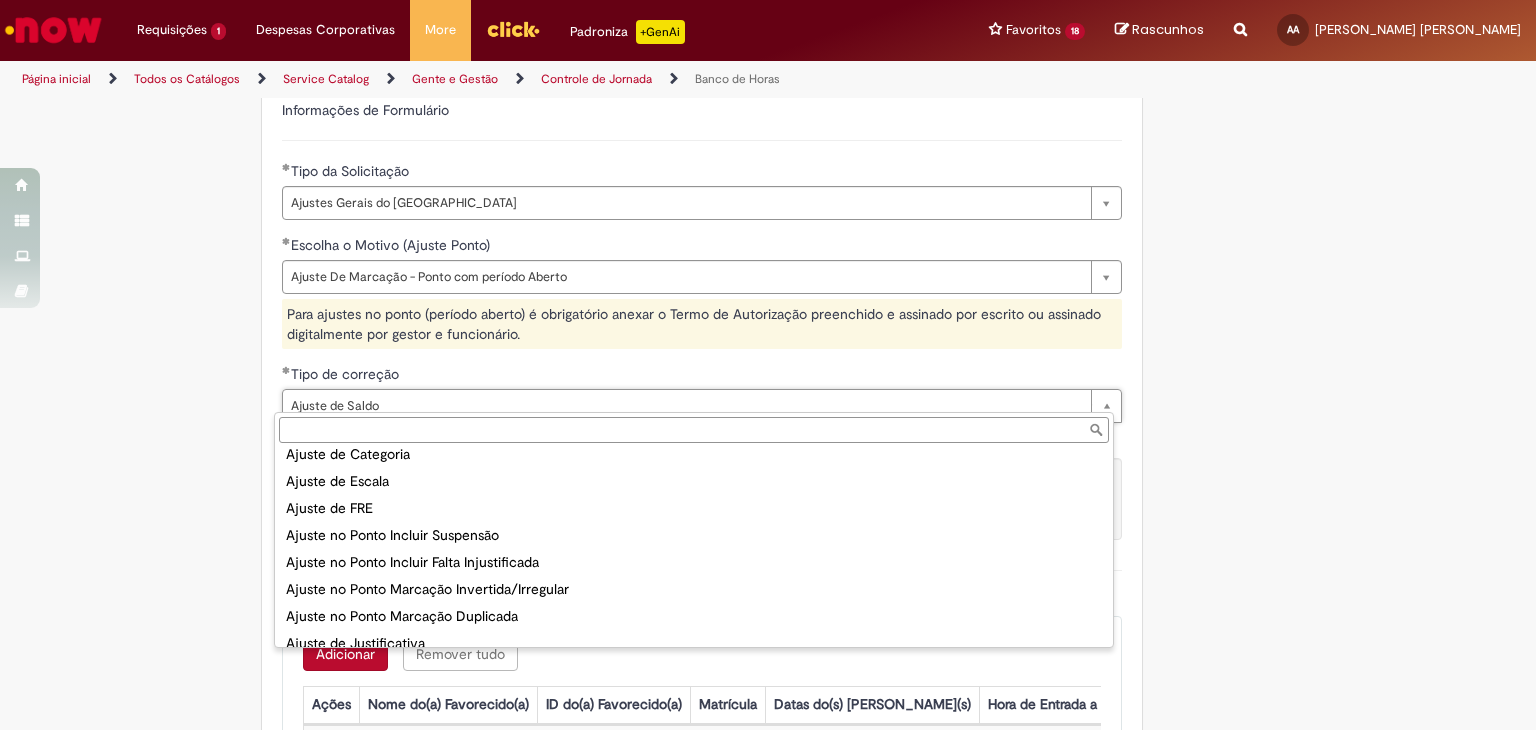 type on "**********" 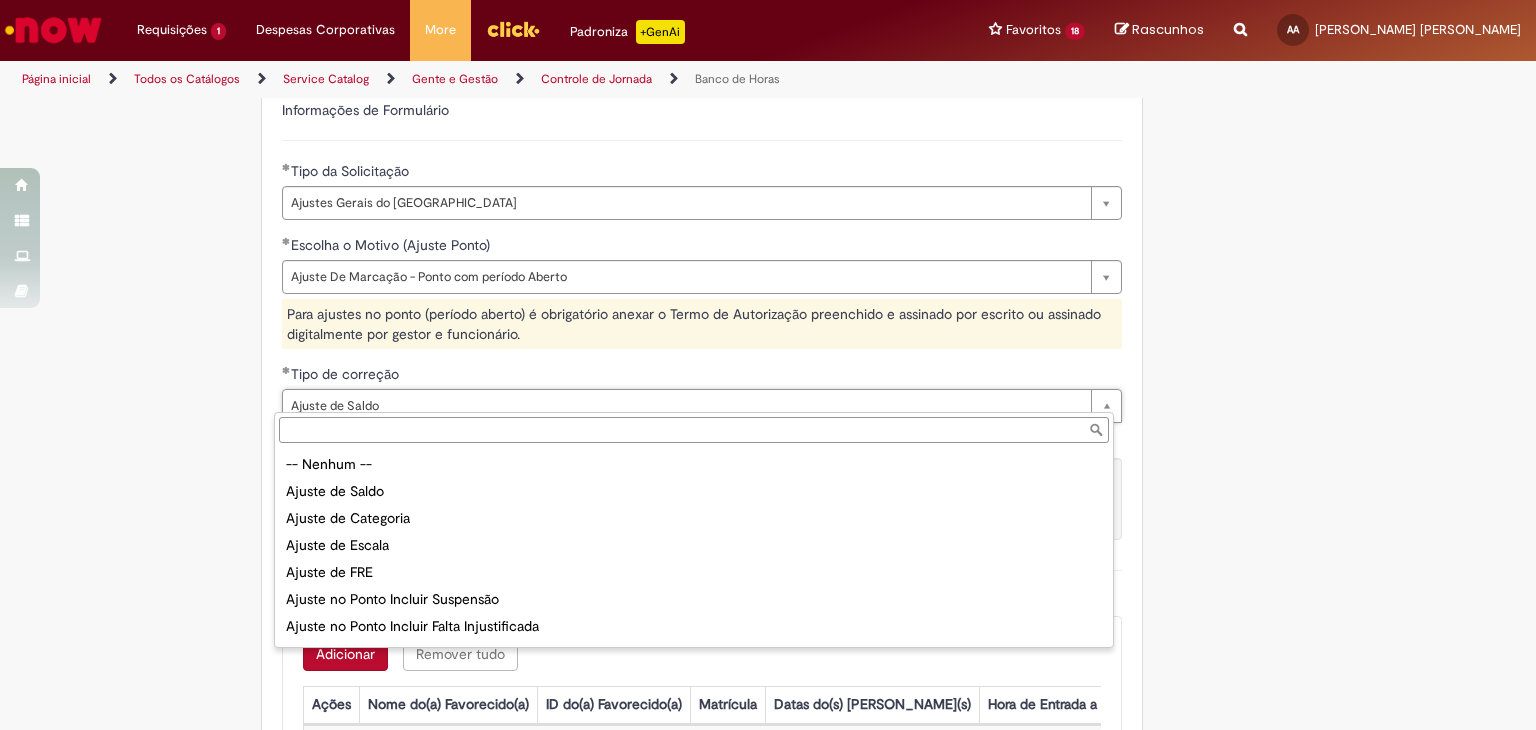 scroll, scrollTop: 0, scrollLeft: 96, axis: horizontal 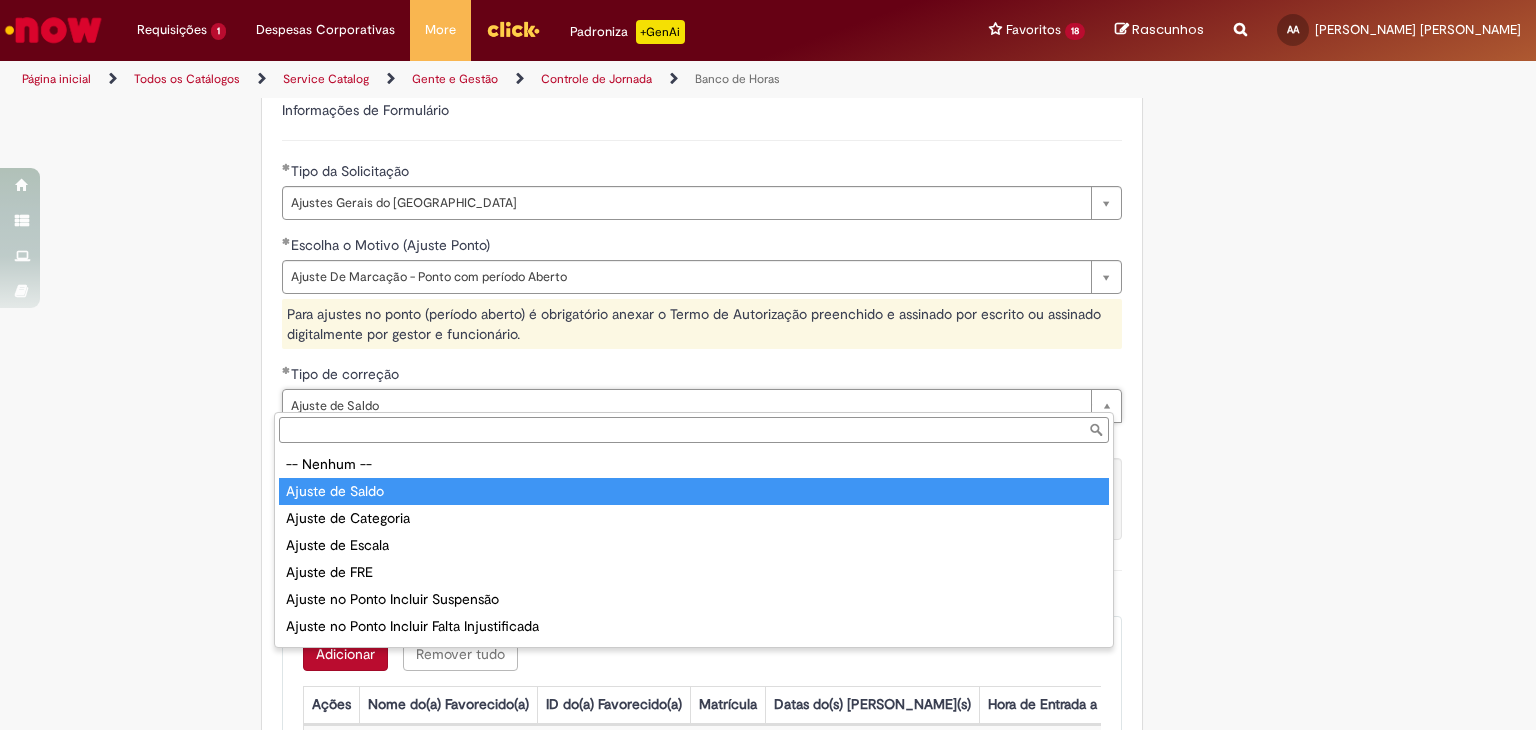 type on "**********" 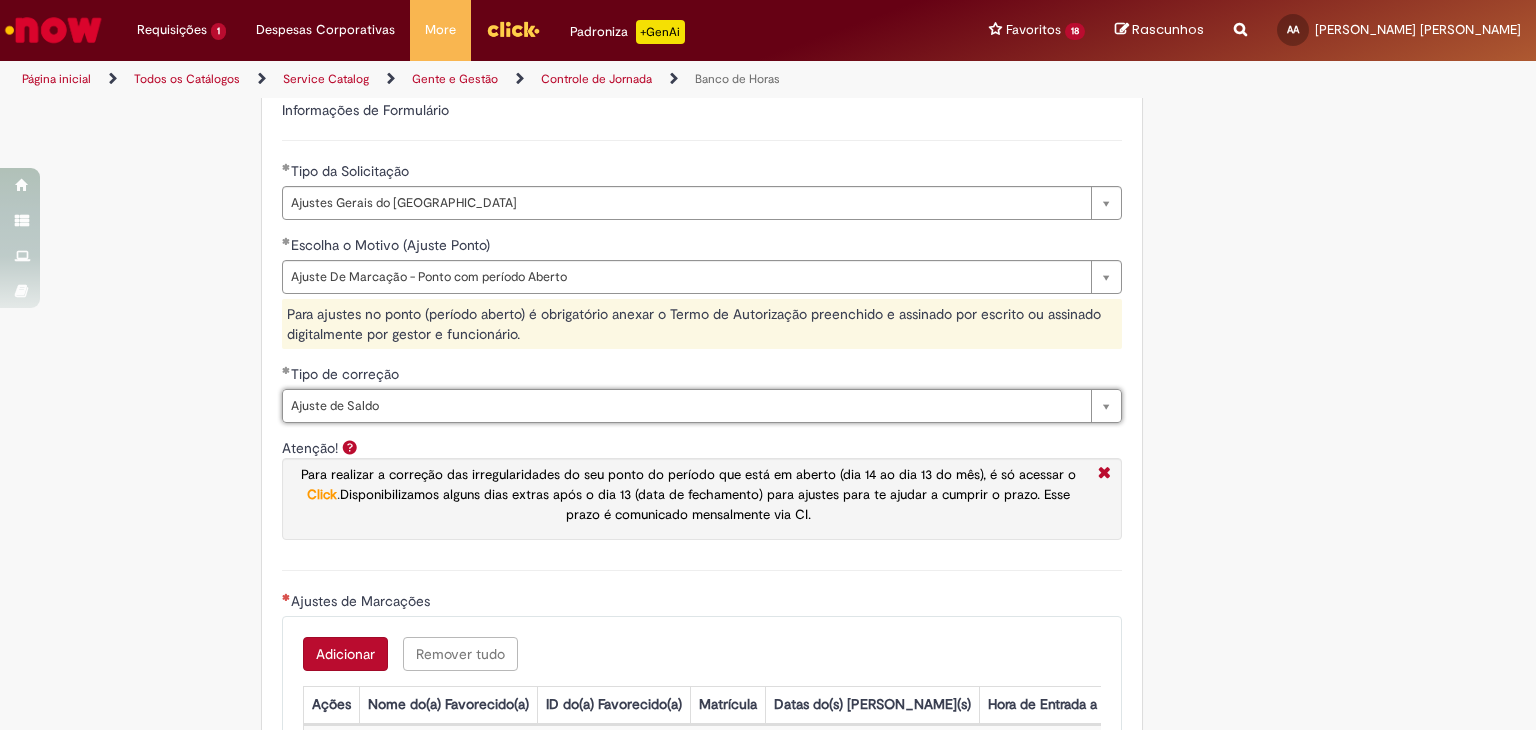 scroll, scrollTop: 0, scrollLeft: 0, axis: both 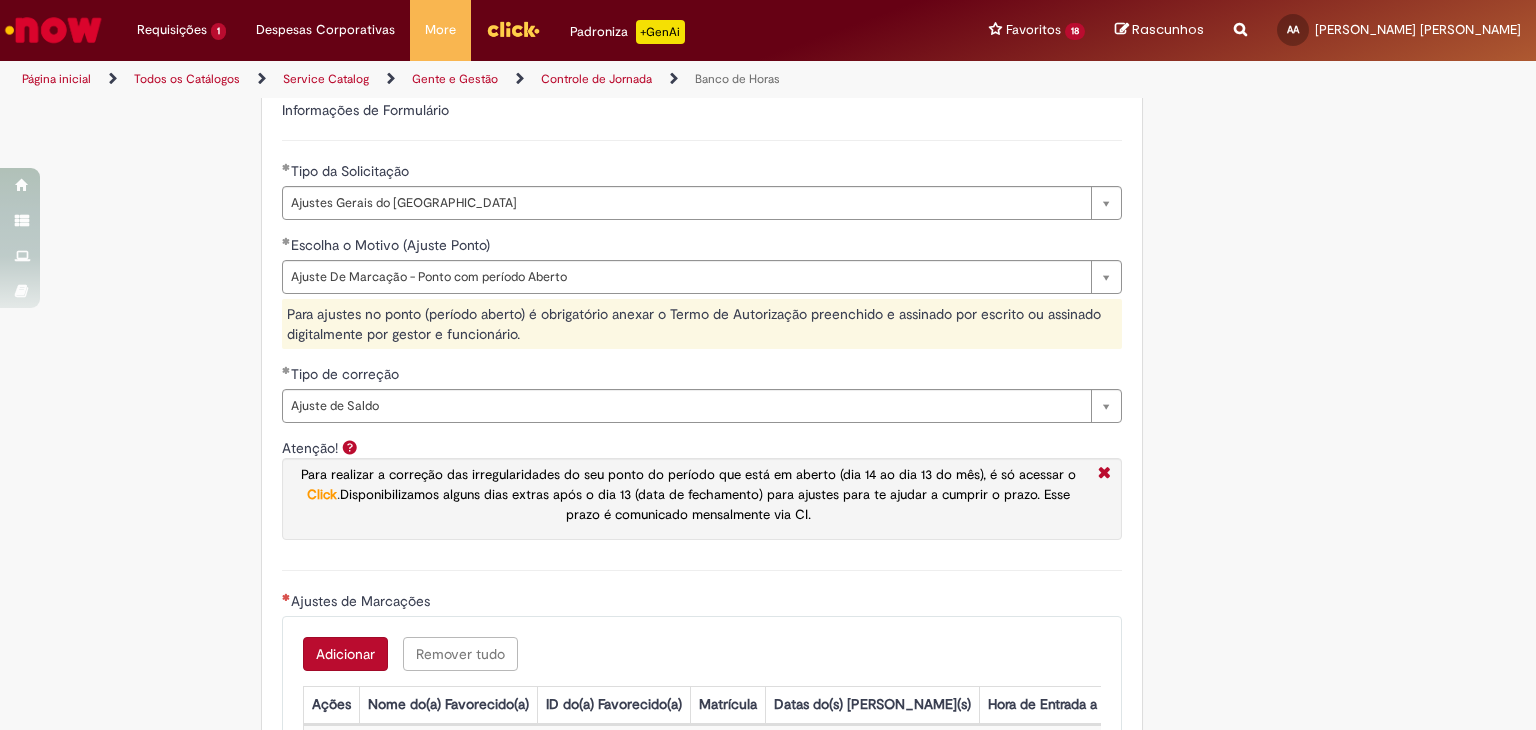 click on "**********" at bounding box center (768, 260) 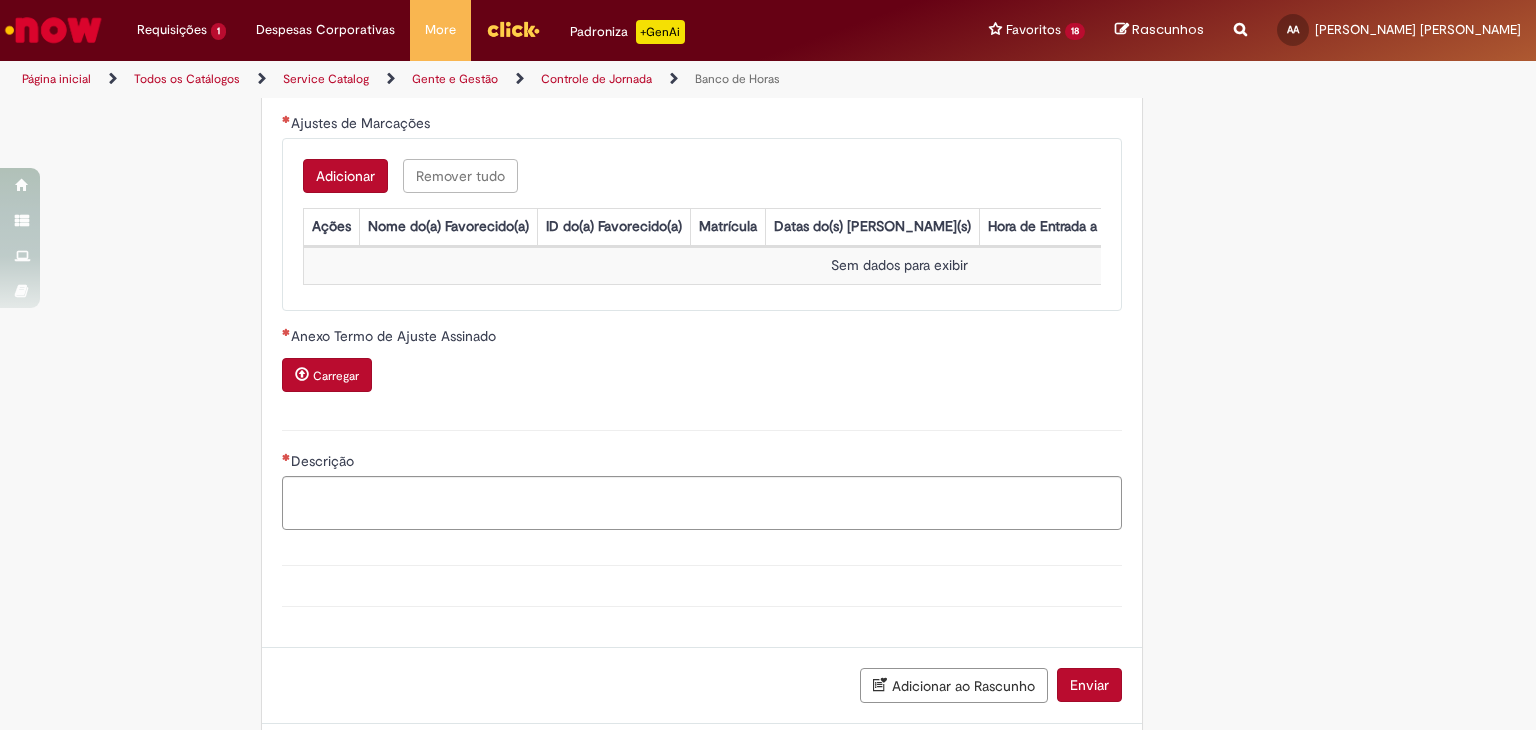 scroll, scrollTop: 1796, scrollLeft: 0, axis: vertical 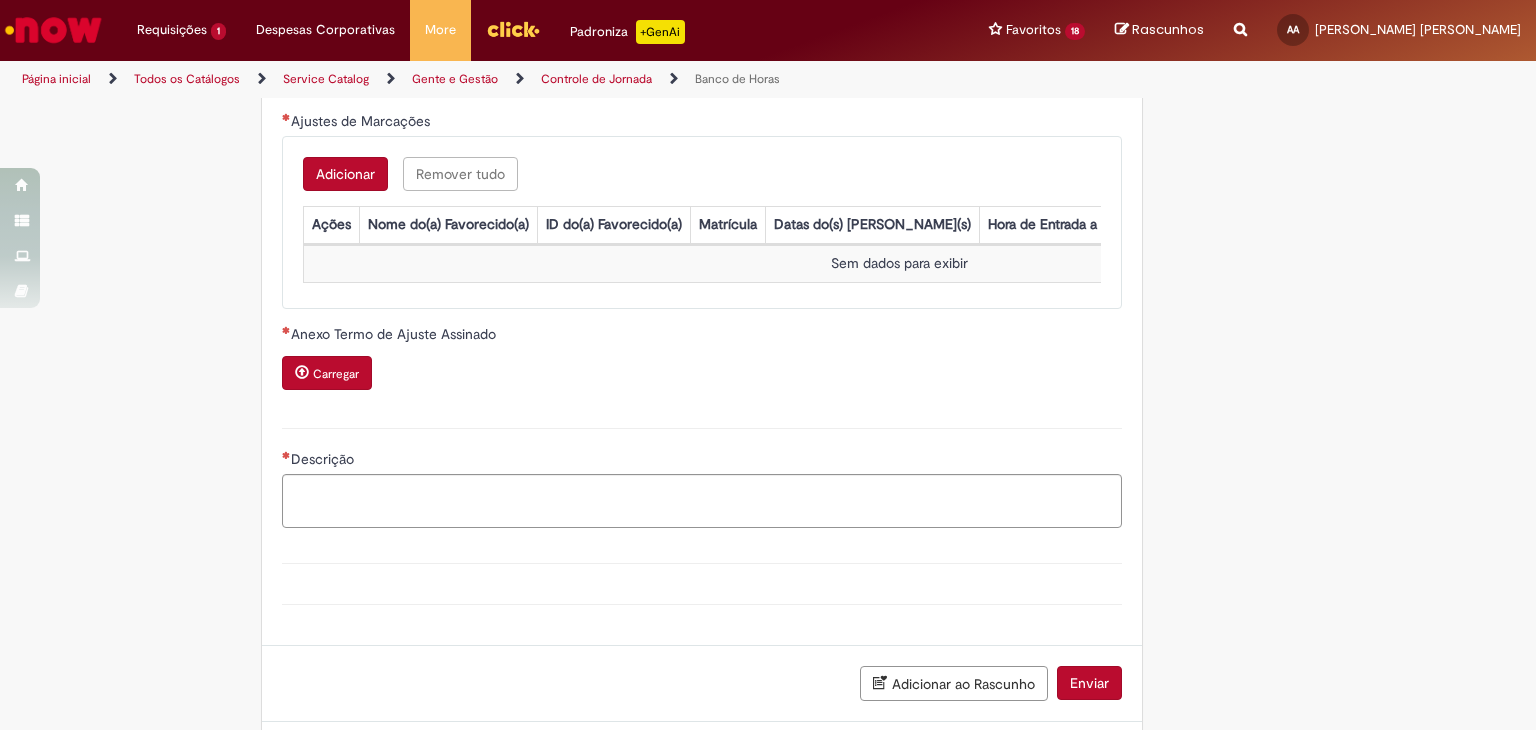 click on "Adicionar" at bounding box center (345, 174) 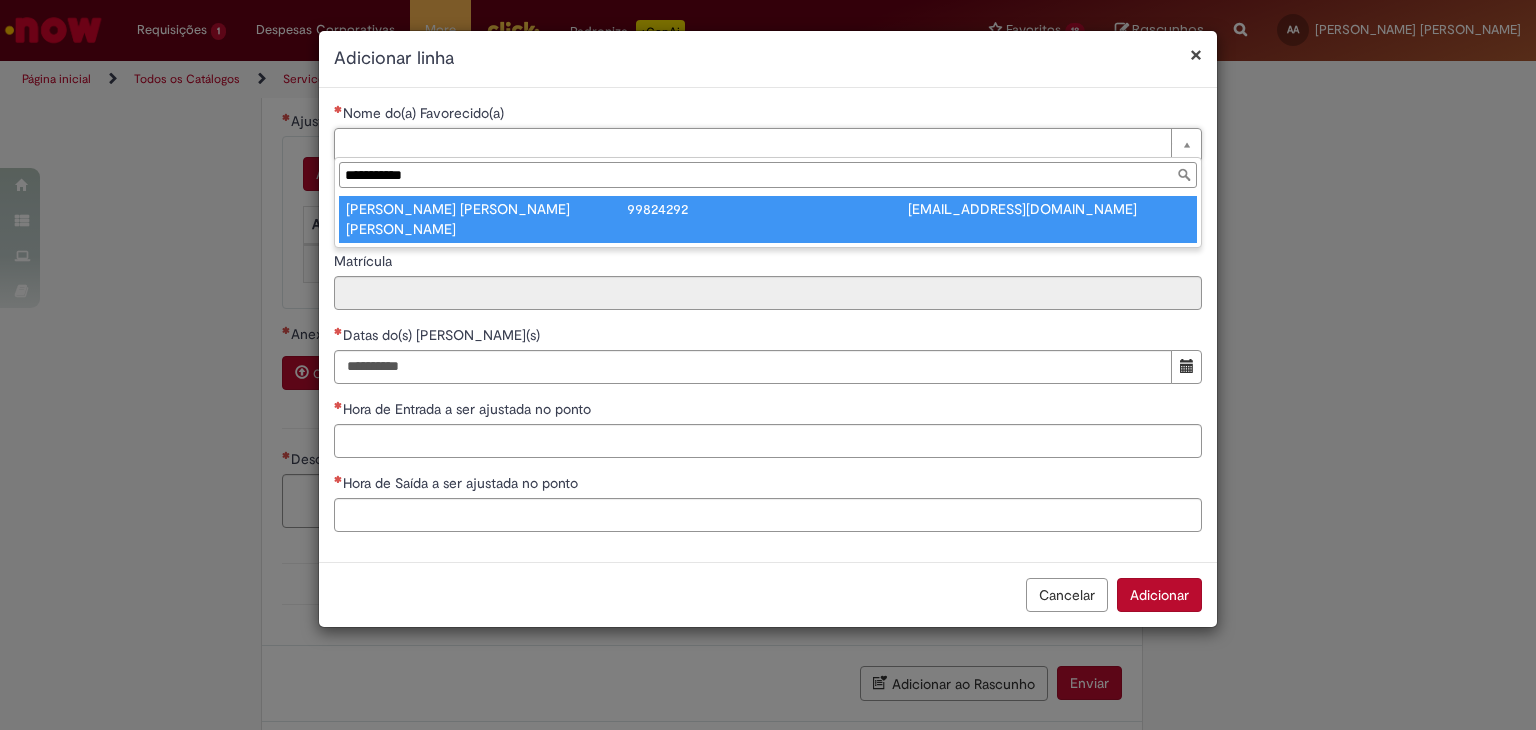 type on "**********" 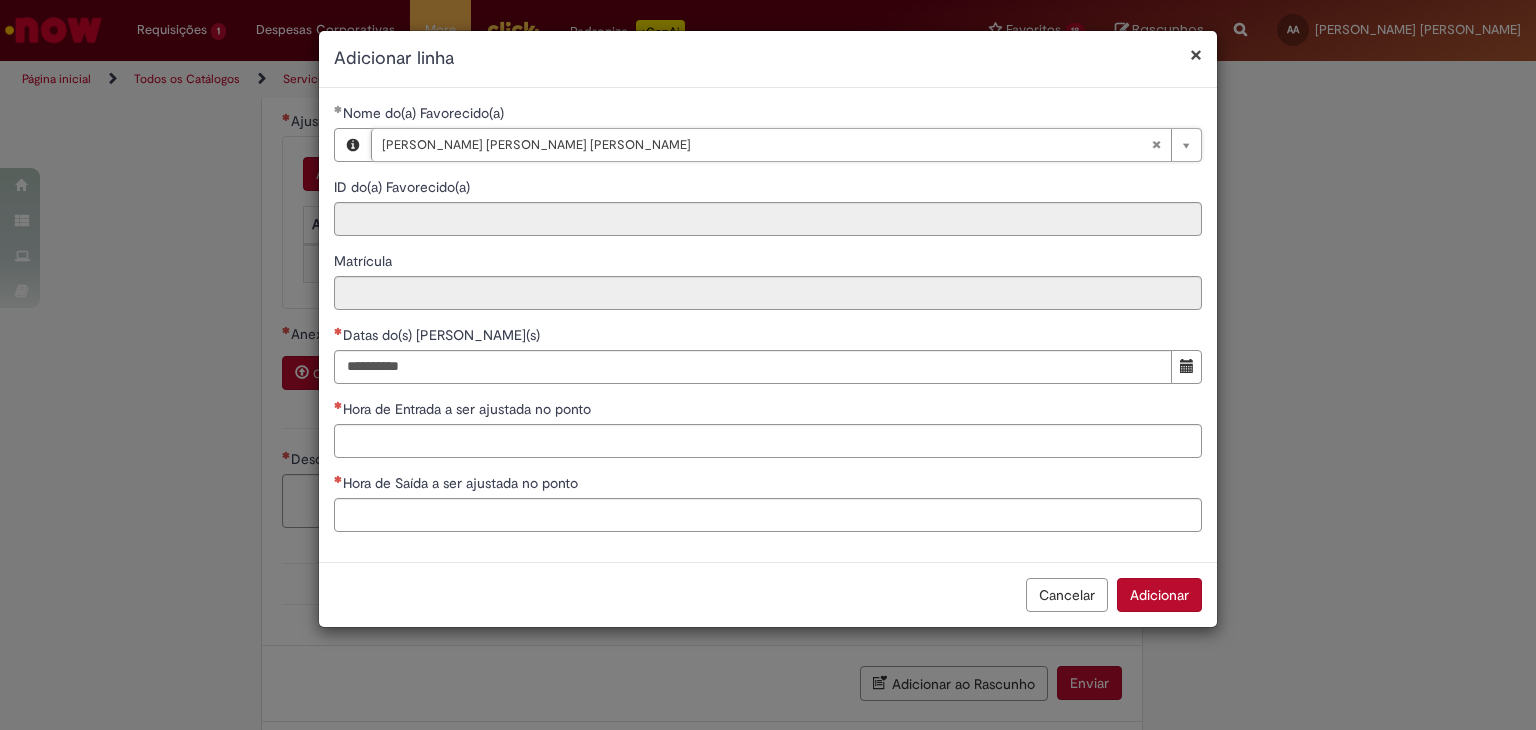 type on "********" 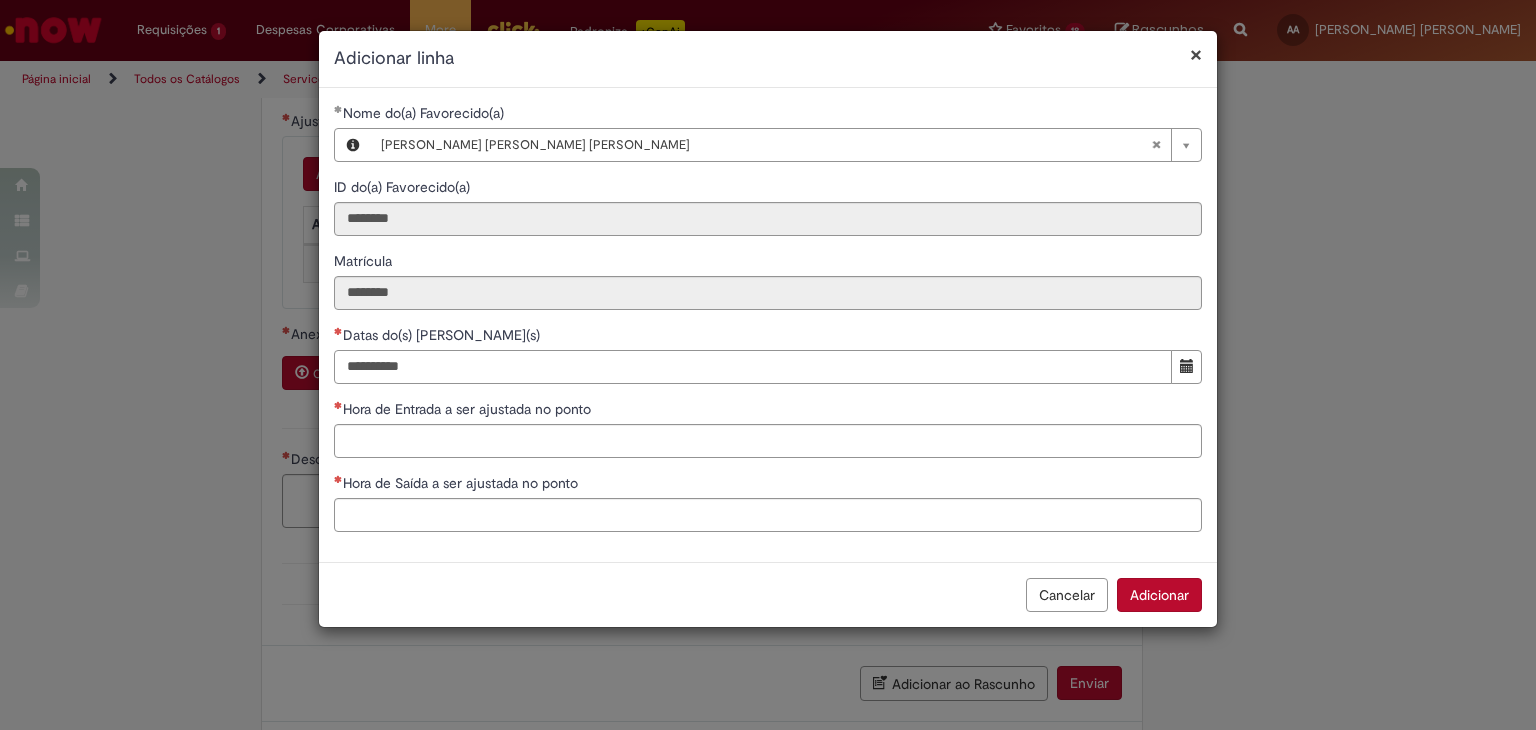 click on "Datas do(s) Ajuste(s)" at bounding box center [753, 367] 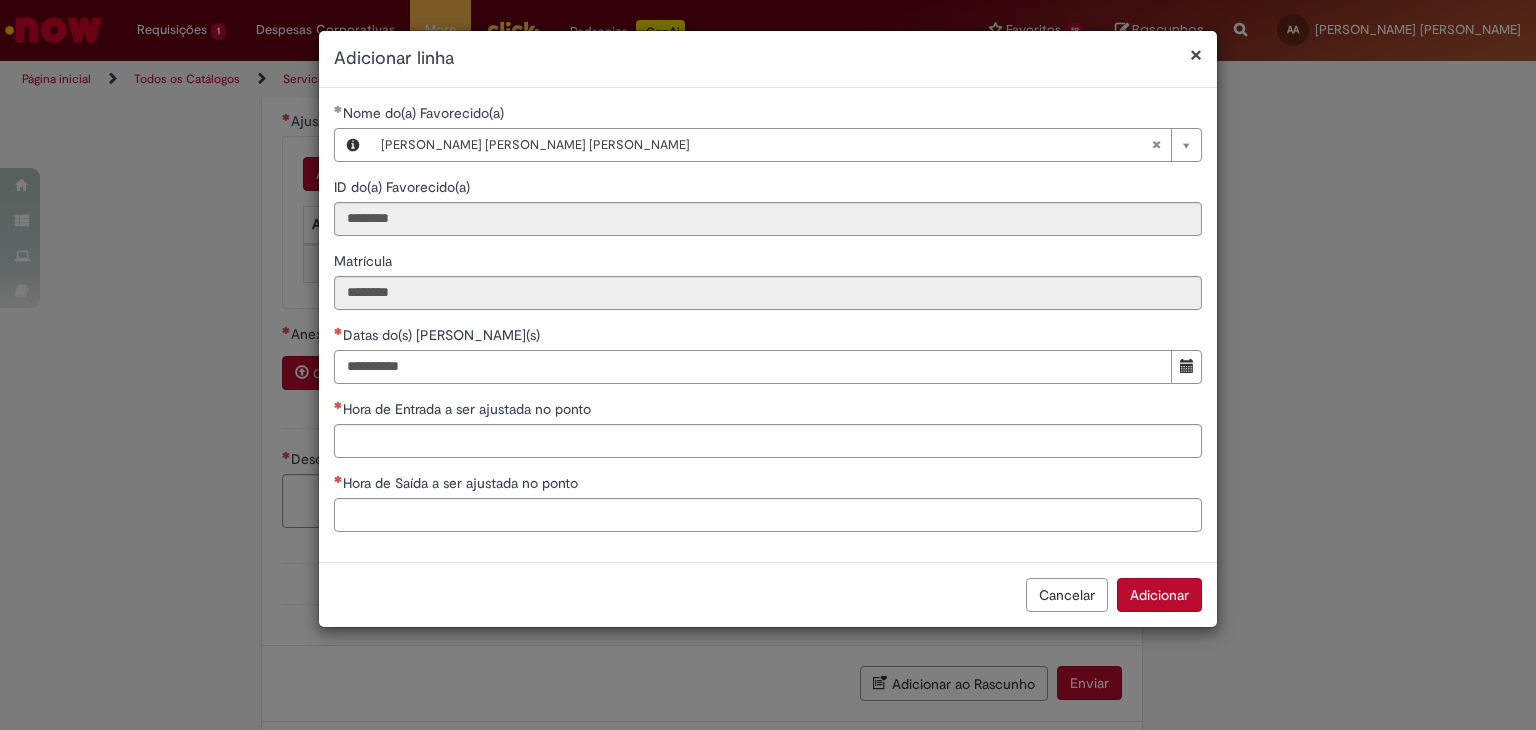type on "**********" 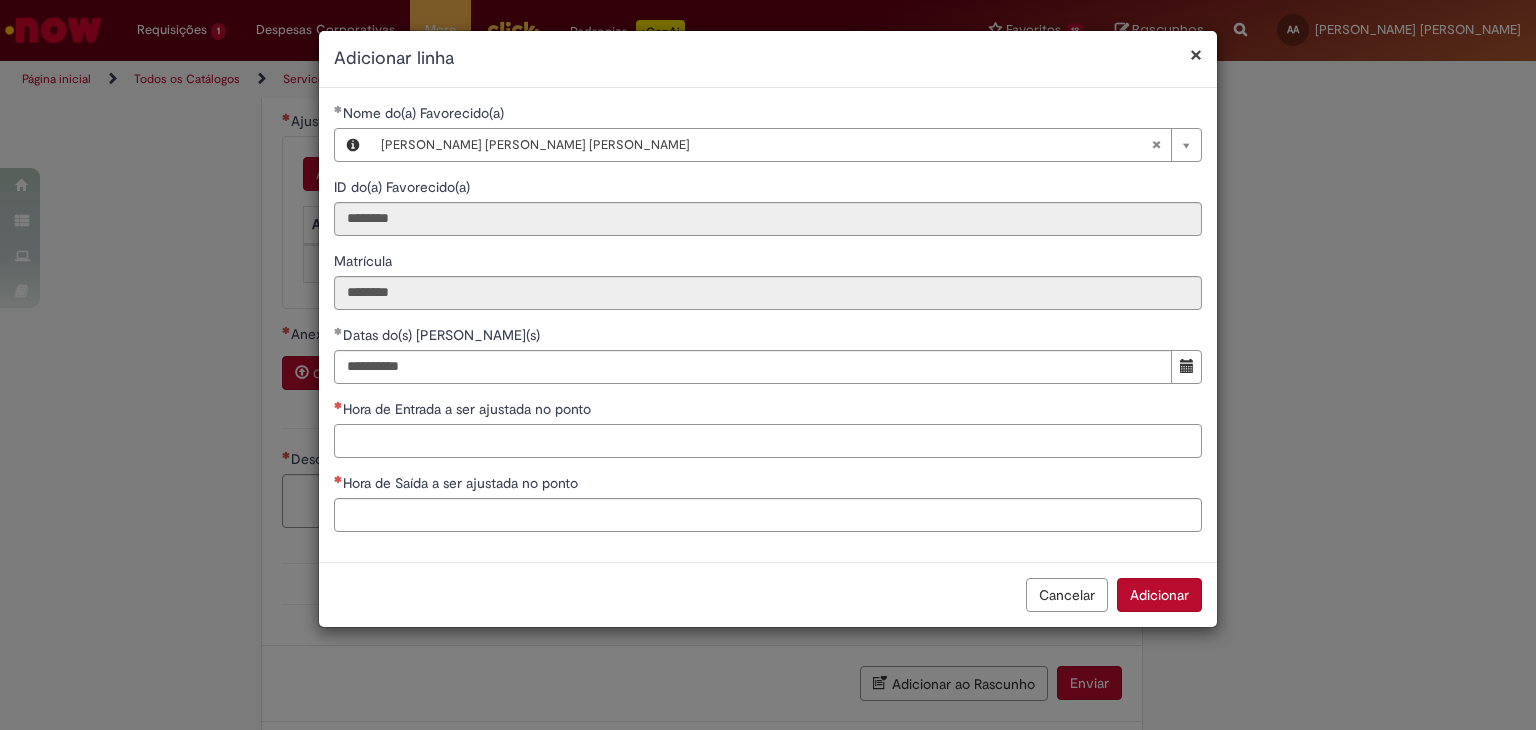 click on "Hora de Entrada a ser ajustada no ponto" at bounding box center (768, 441) 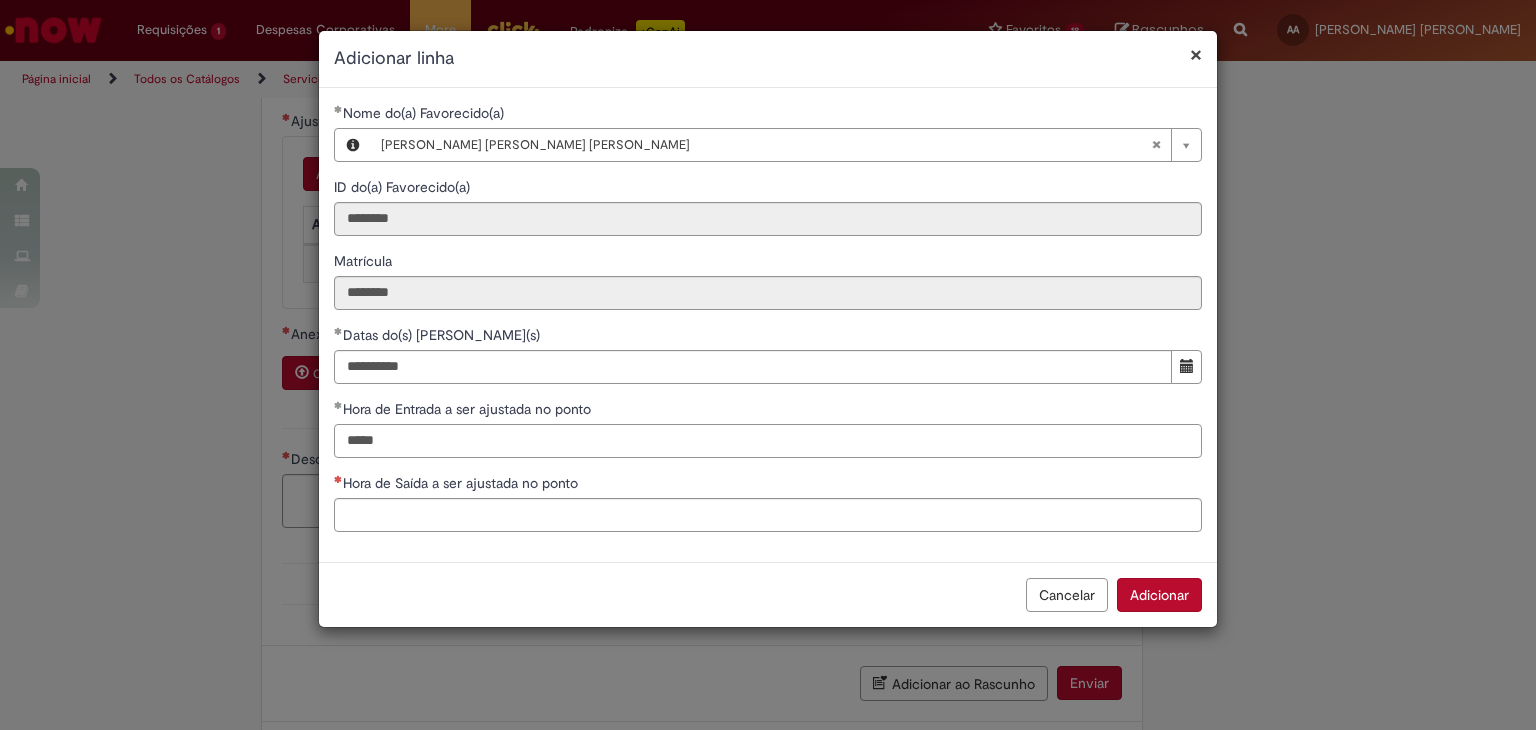 type on "*****" 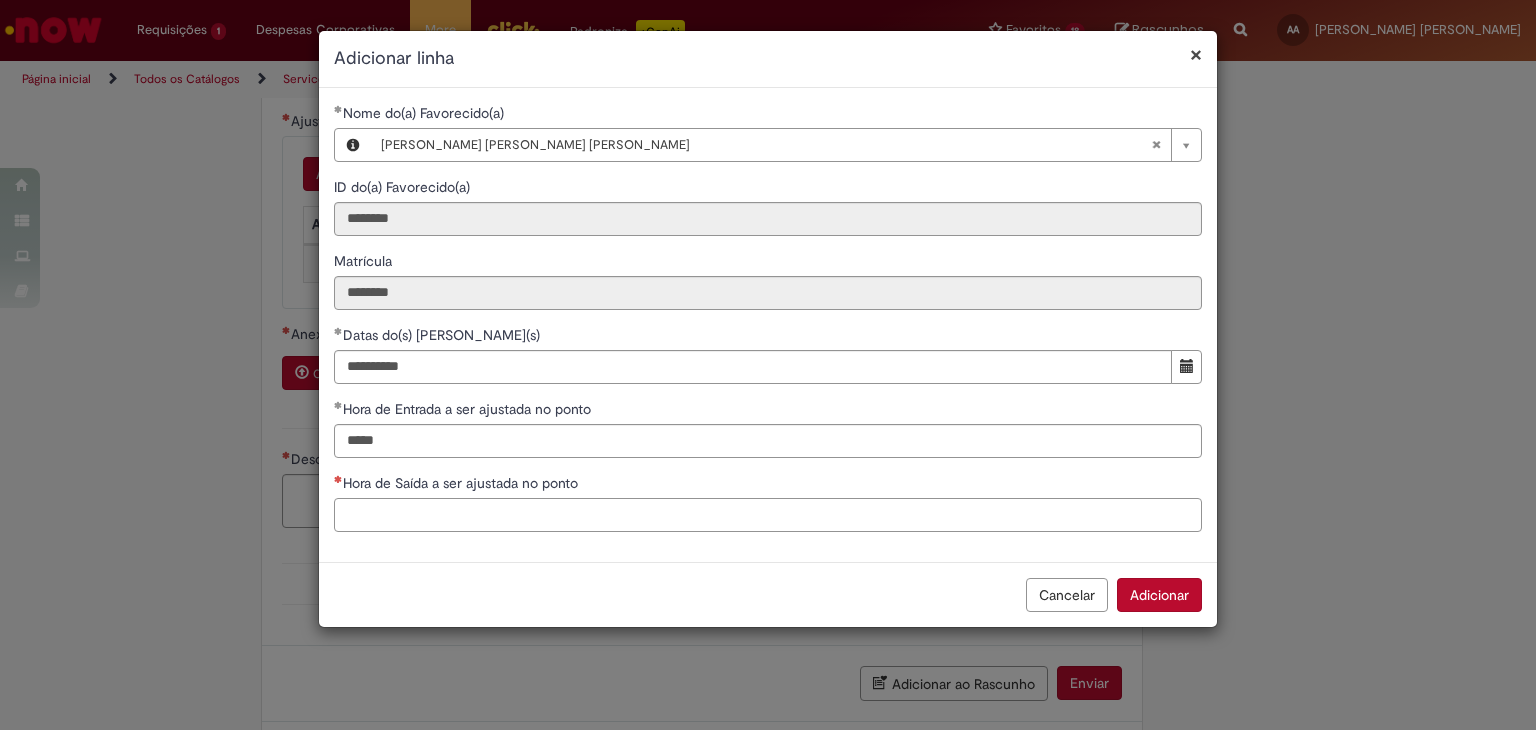 click on "Hora de Saída a ser ajustada no ponto" at bounding box center (768, 515) 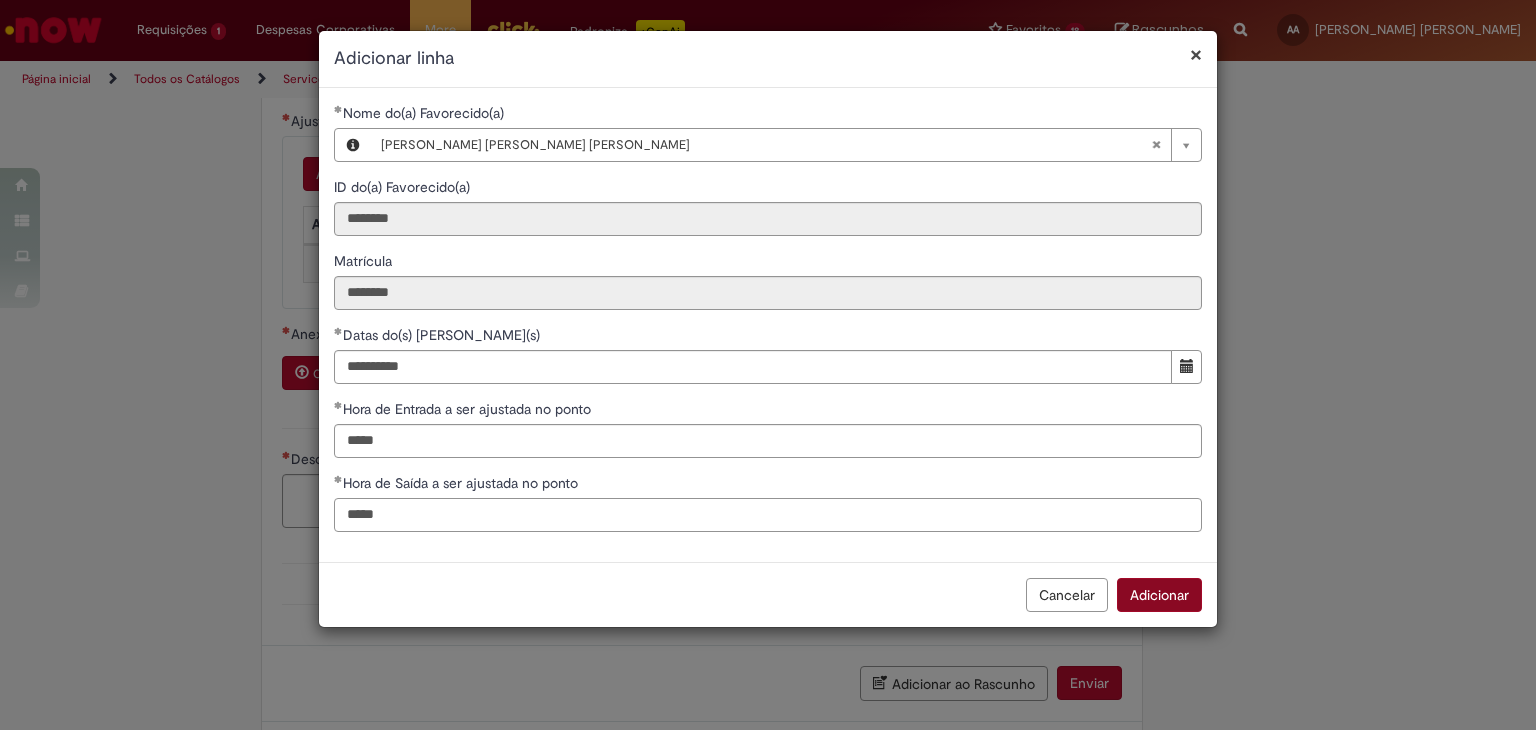 type on "*****" 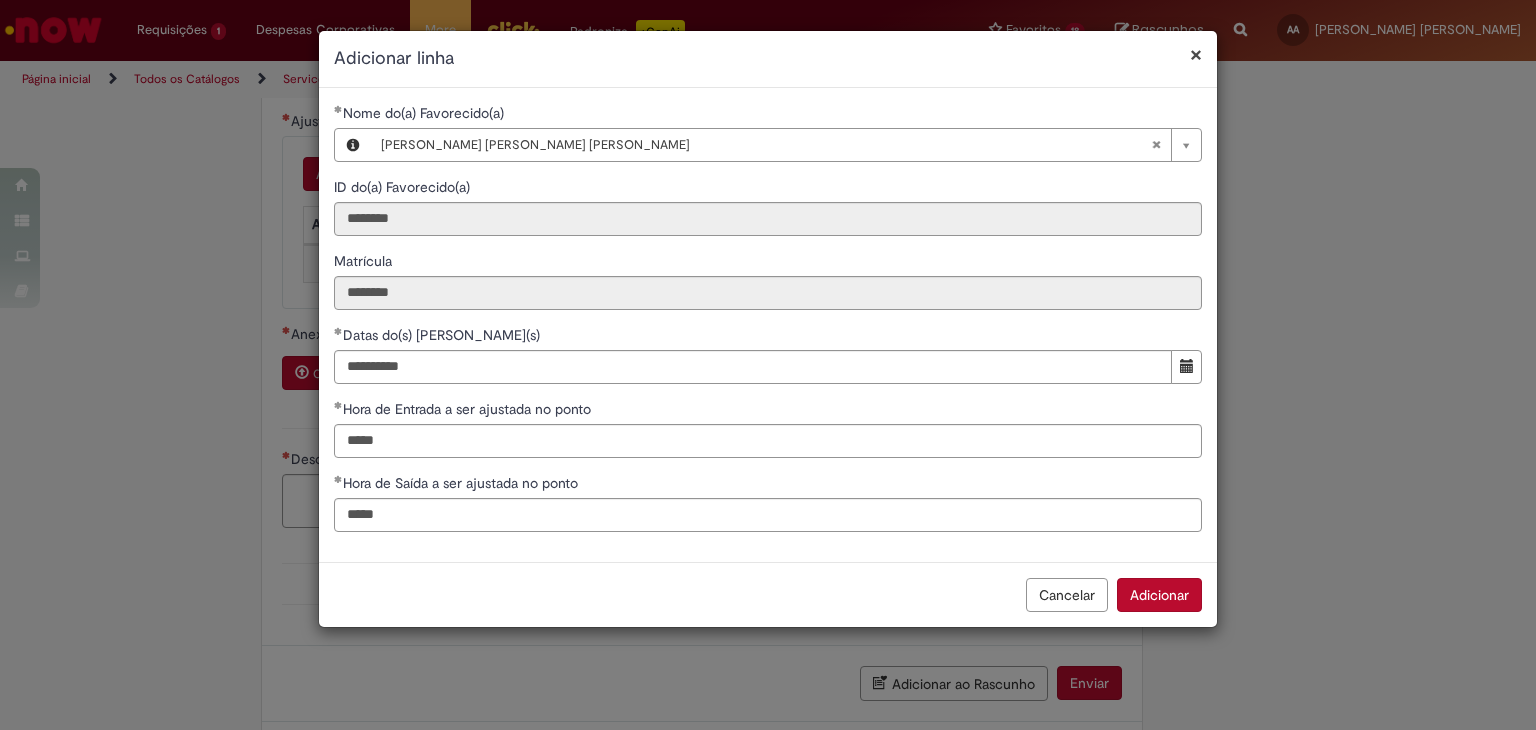 click on "Adicionar" at bounding box center [1159, 595] 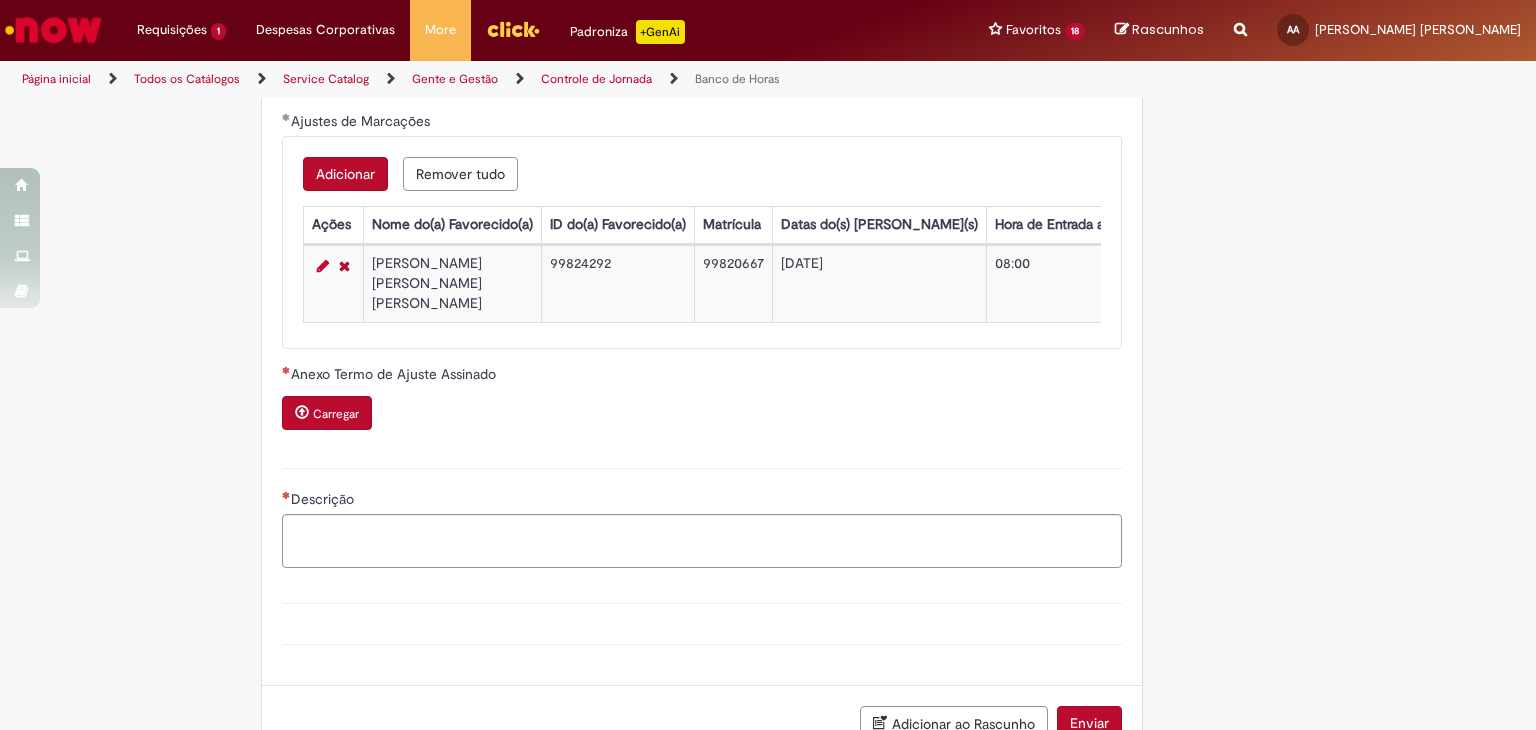 click on "Tire dúvidas com LupiAssist    +GenAI
Oi! Eu sou LupiAssist, uma Inteligência Artificial Generativa em constante aprendizado   Meu conteúdo é monitorado para trazer uma melhor experiência
Dúvidas comuns:   Quando fecha o mês no banco de horas? Como verificar o meu saldo do banco de horas? O saldo do banco de horas reinicia?
Só mais um instante, estou consultando nossas bases de conhecimento  e escrevendo a melhor resposta pra você!
Title
Lorem ipsum dolor sit amet    Fazer uma nova pergunta
Gerei esta resposta utilizando IA Generativa em conjunto com os nossos padrões. Em caso de divergência, os documentos oficiais prevalecerão.
Saiba mais em:" at bounding box center [768, -413] 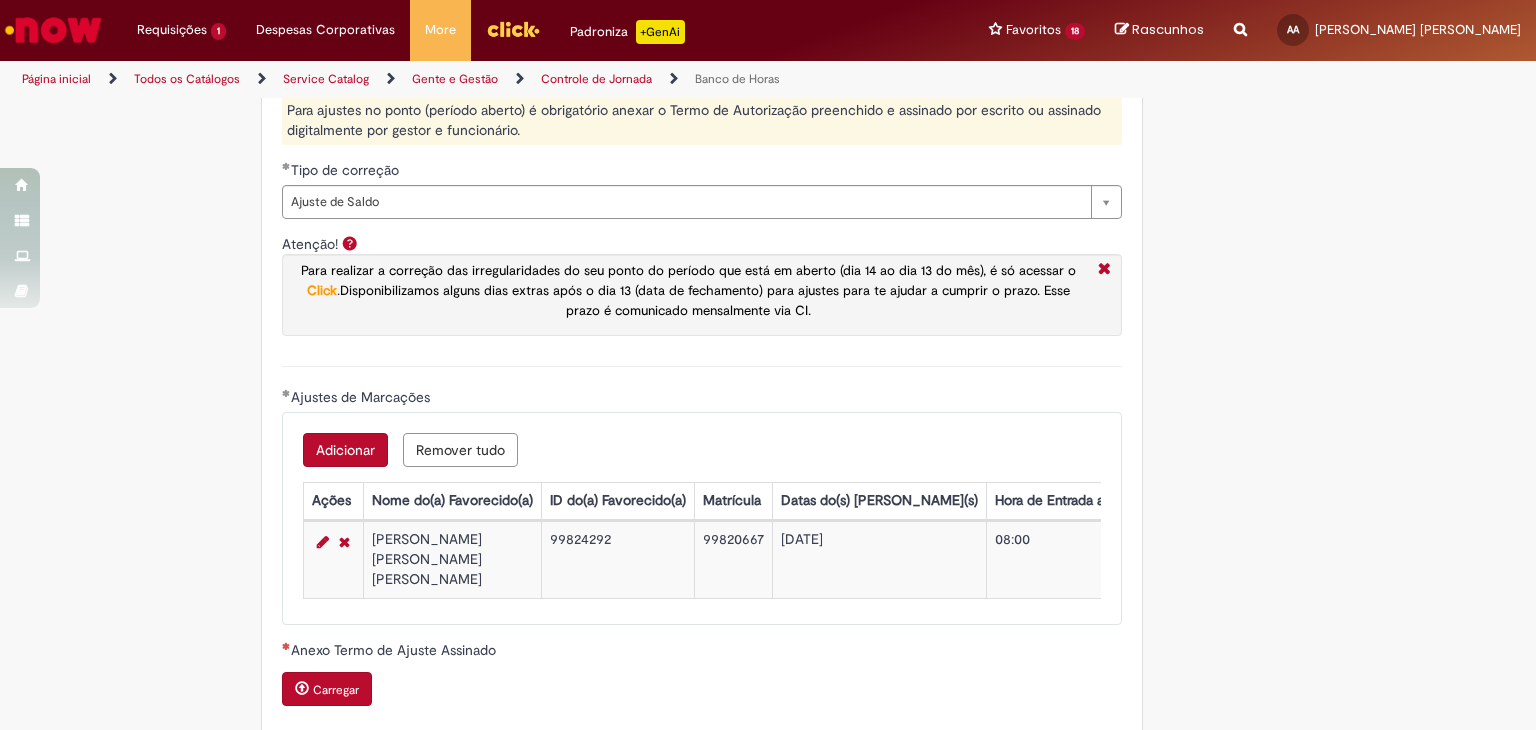 scroll, scrollTop: 1480, scrollLeft: 0, axis: vertical 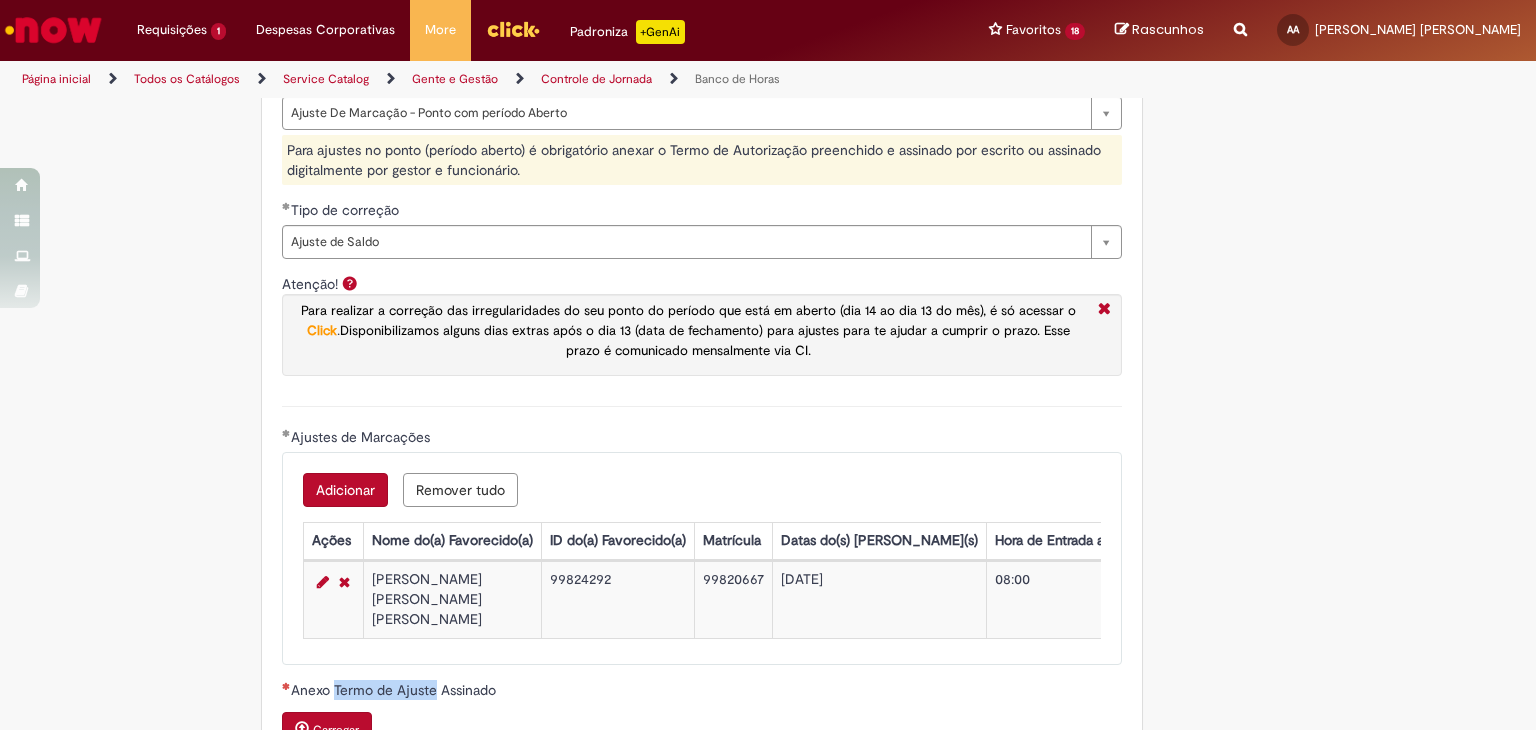 drag, startPoint x: 327, startPoint y: 670, endPoint x: 430, endPoint y: 672, distance: 103.01942 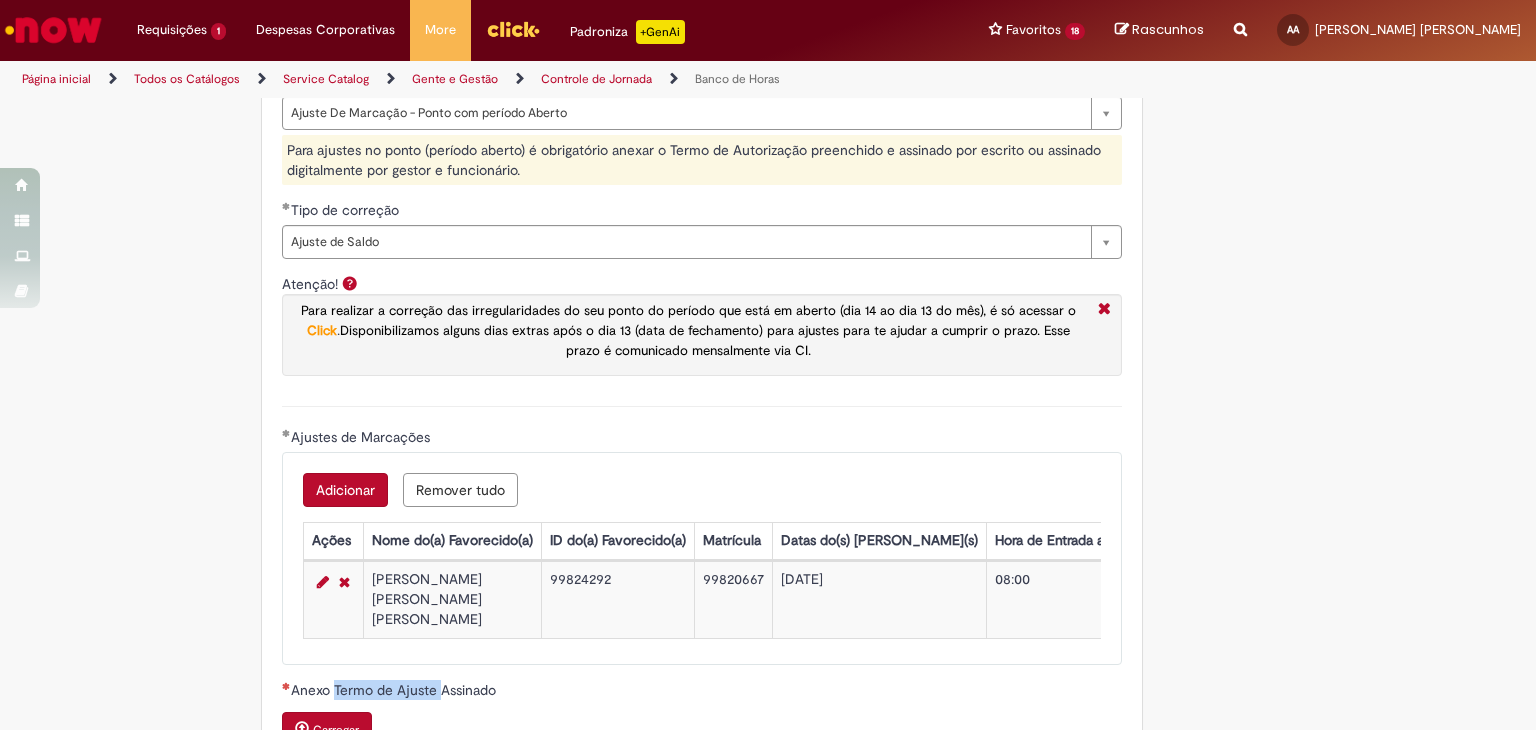 copy on "Termo de Ajuste" 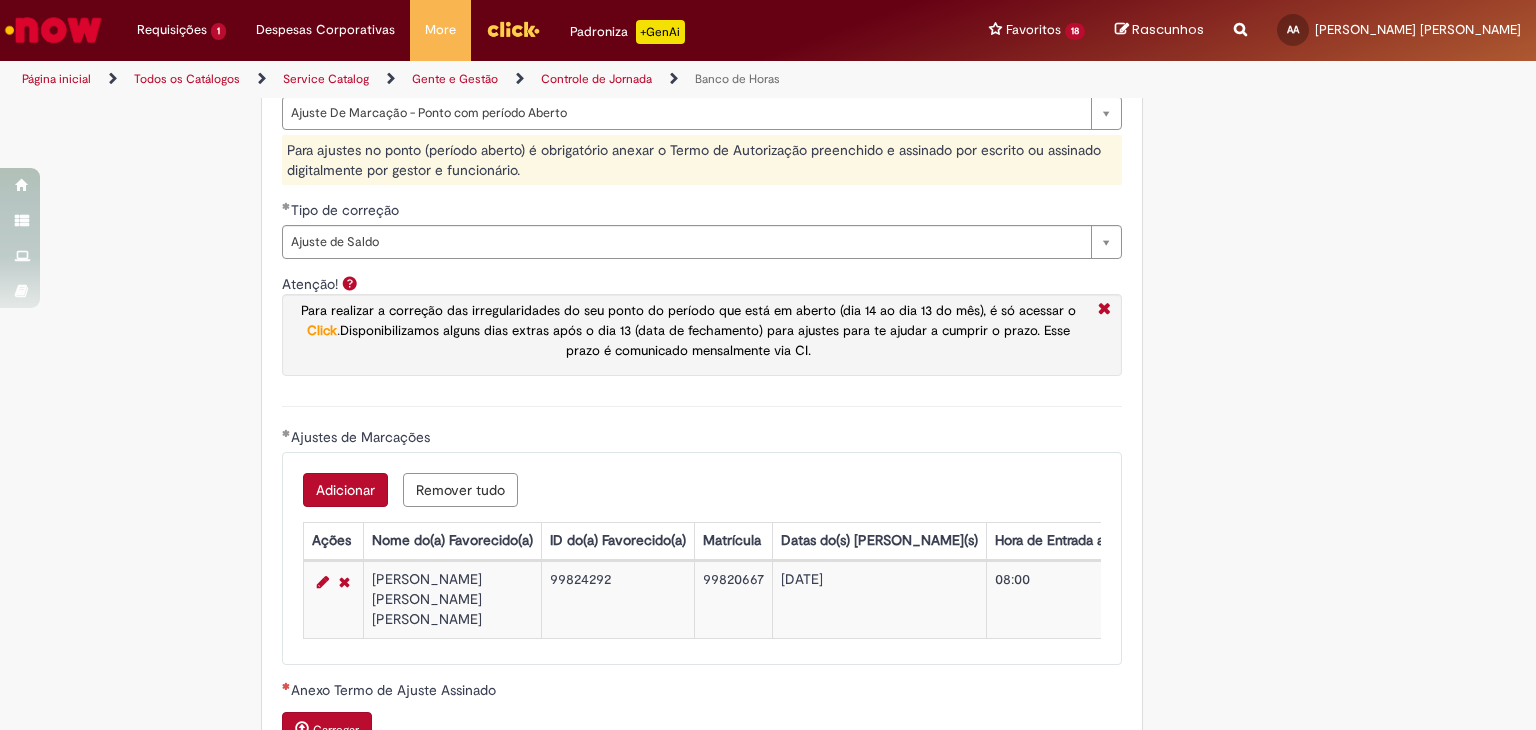 click on "Atenção! Para realizar a correção das irregularidades do seu ponto do período que está em aberto (dia 14 ao dia 13 do mês), é só acessar o   Click .  Disponibilizamos alguns dias extras após o dia 13 (data de fechamento) para ajustes para te ajudar a cumprir o prazo. Esse prazo é comunicado mensalmente via CI." at bounding box center [702, 340] 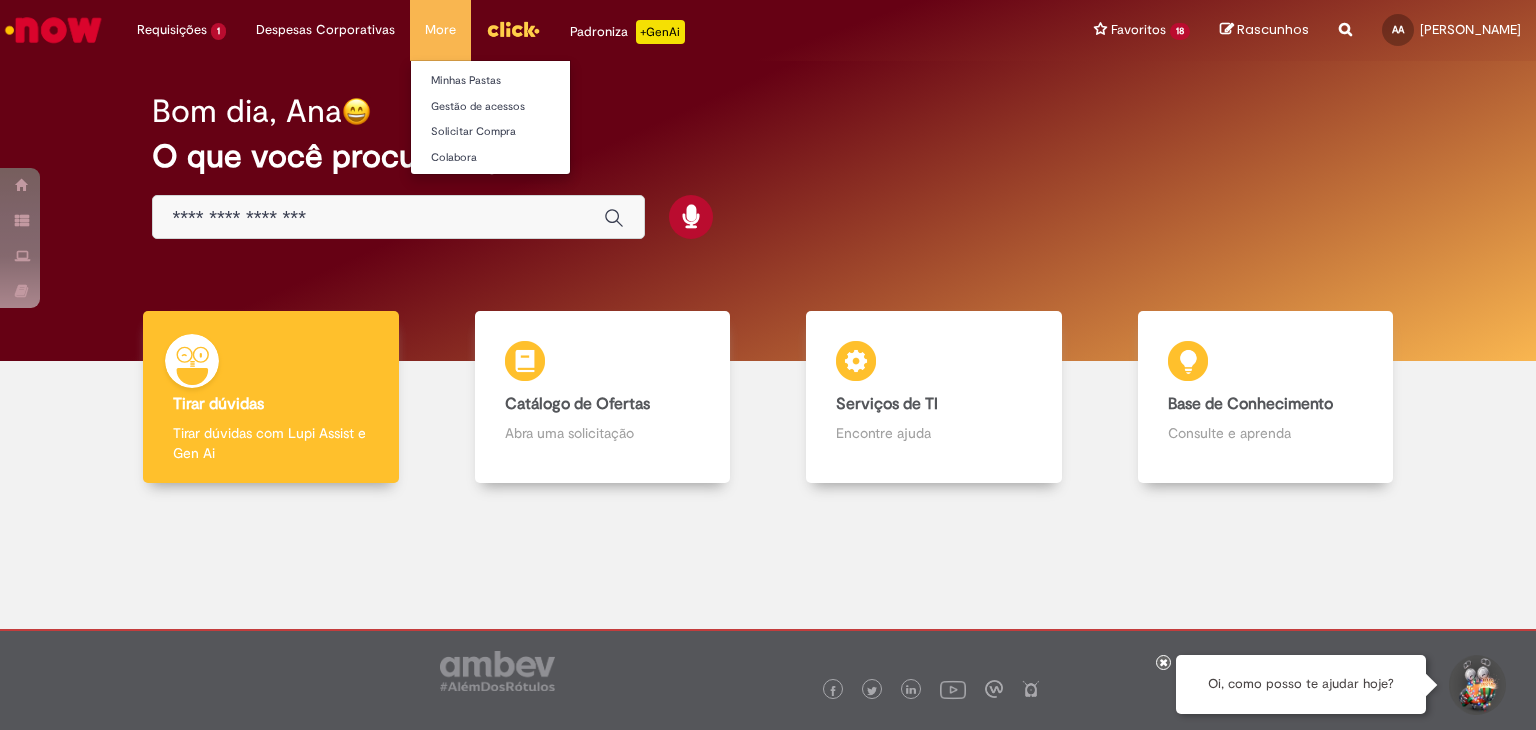scroll, scrollTop: 0, scrollLeft: 0, axis: both 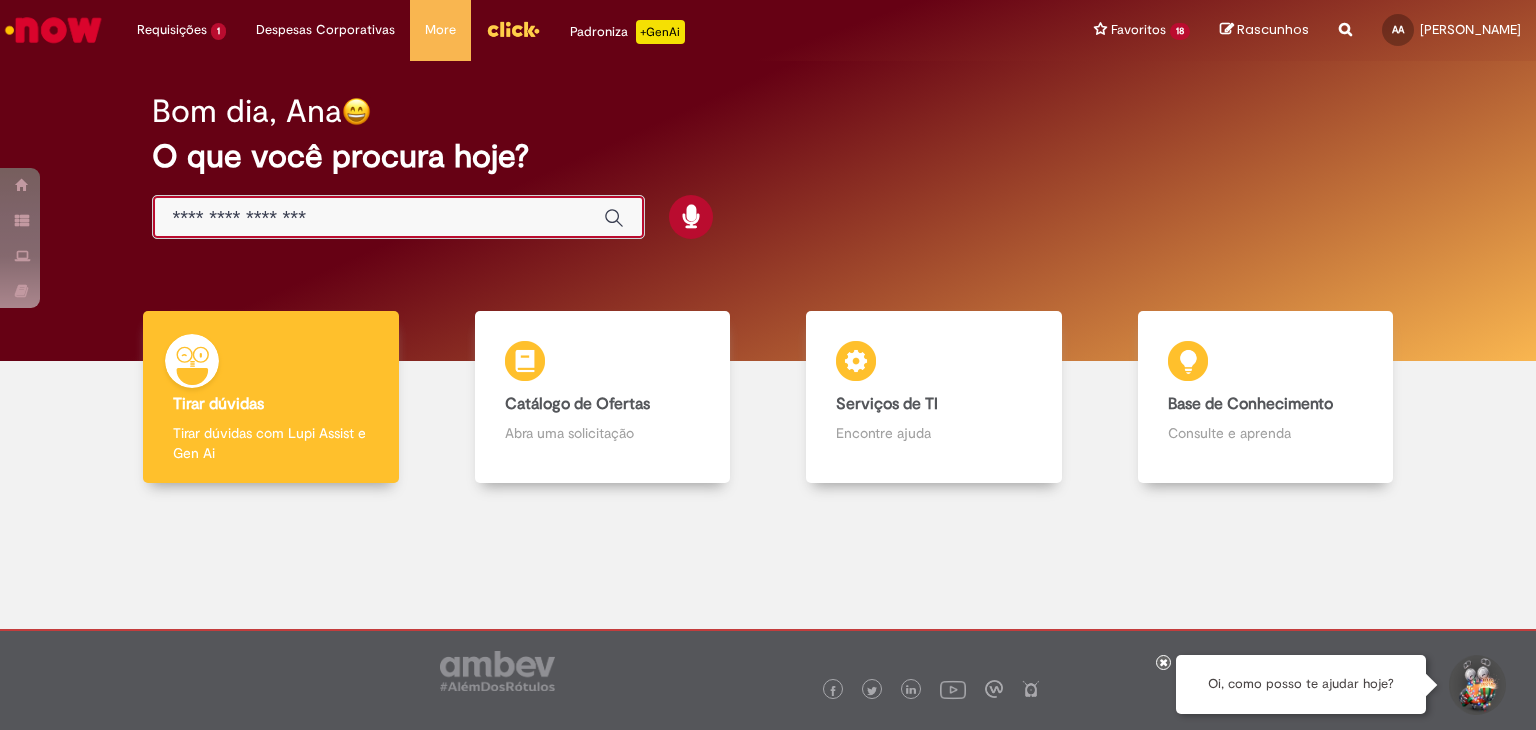 paste on "**********" 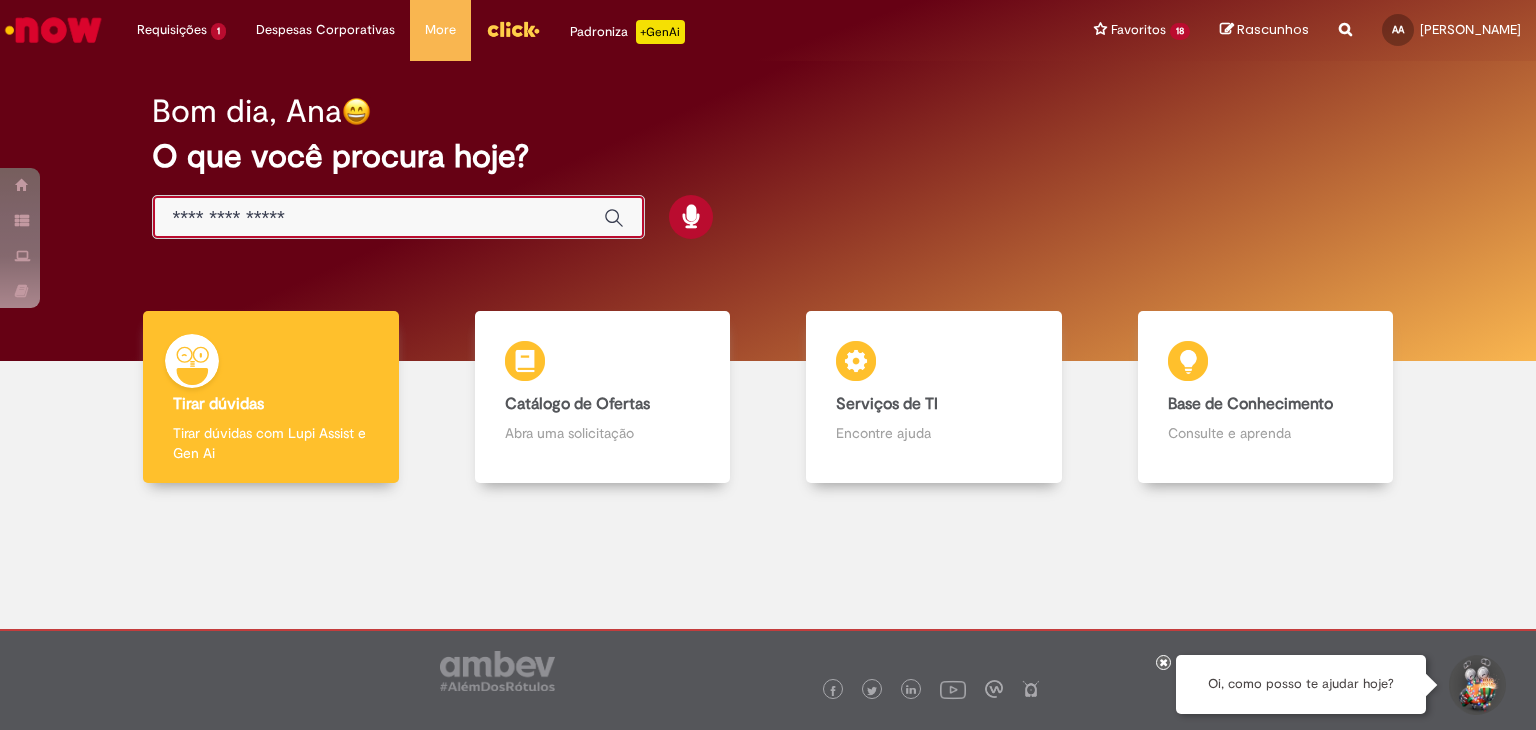 click on "**********" at bounding box center [378, 218] 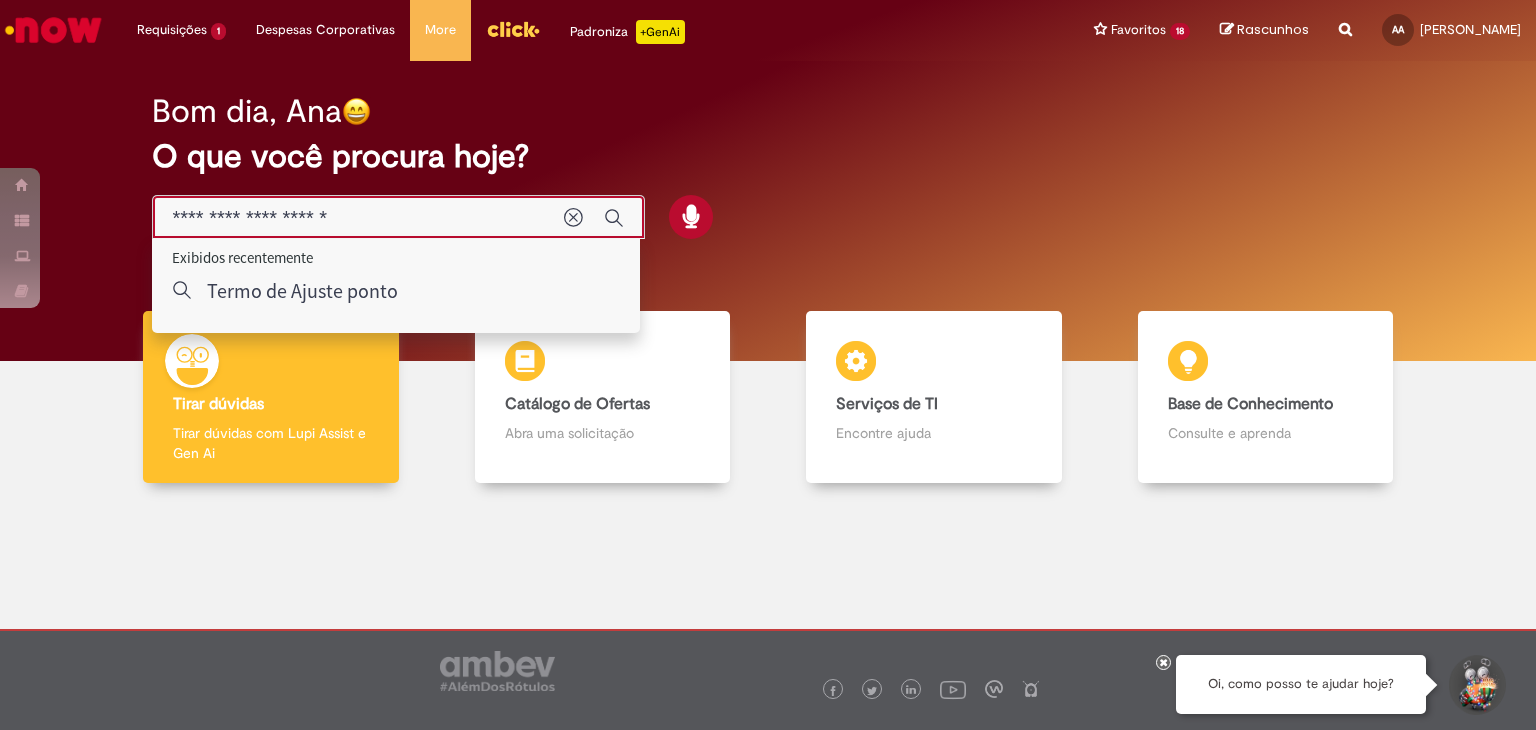 type on "**********" 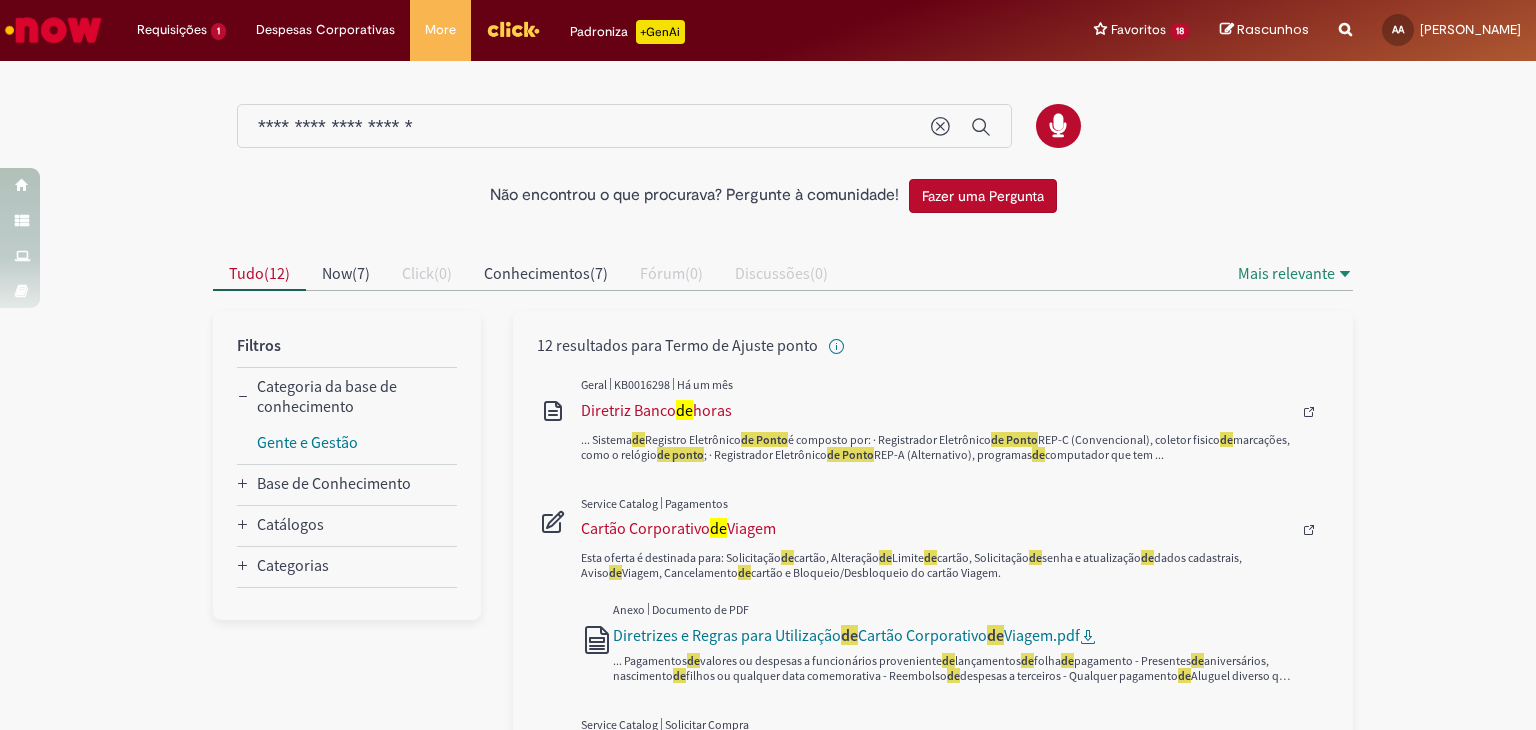 click on "Não encontrou o que procurava? Pergunte à comunidade!   Fazer uma Pergunta" at bounding box center (768, 196) 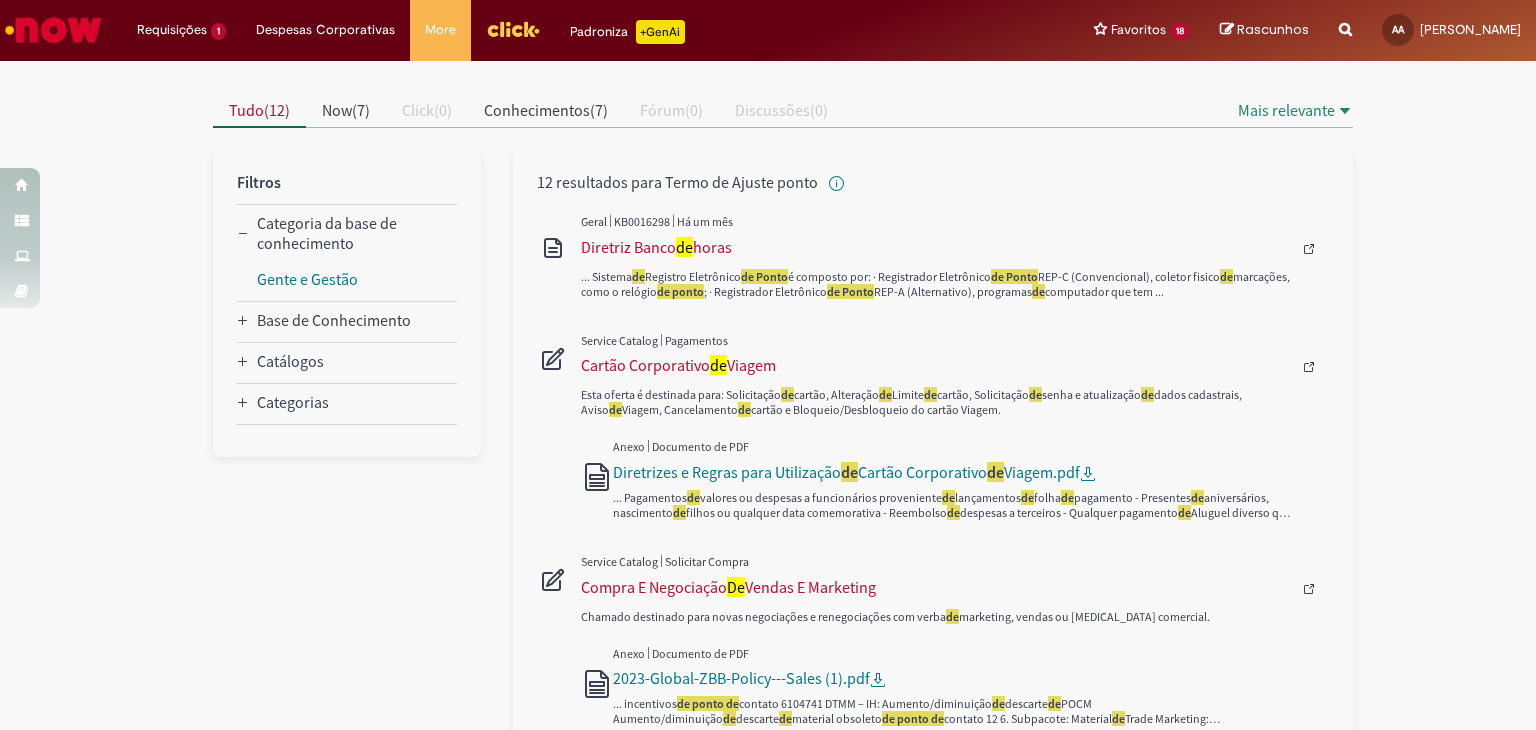 scroll, scrollTop: 160, scrollLeft: 0, axis: vertical 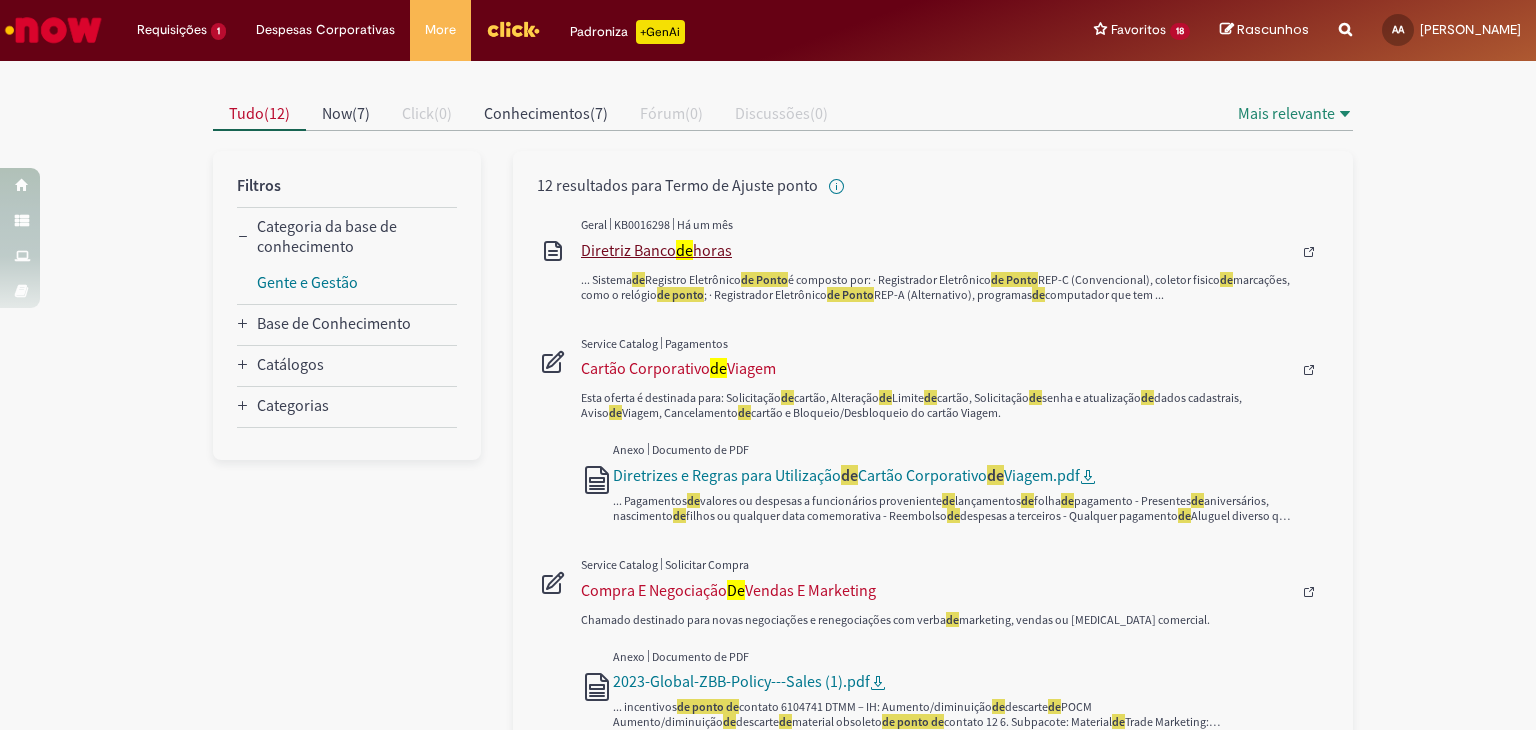 click on "Diretriz Banco  de  horas" at bounding box center [936, 250] 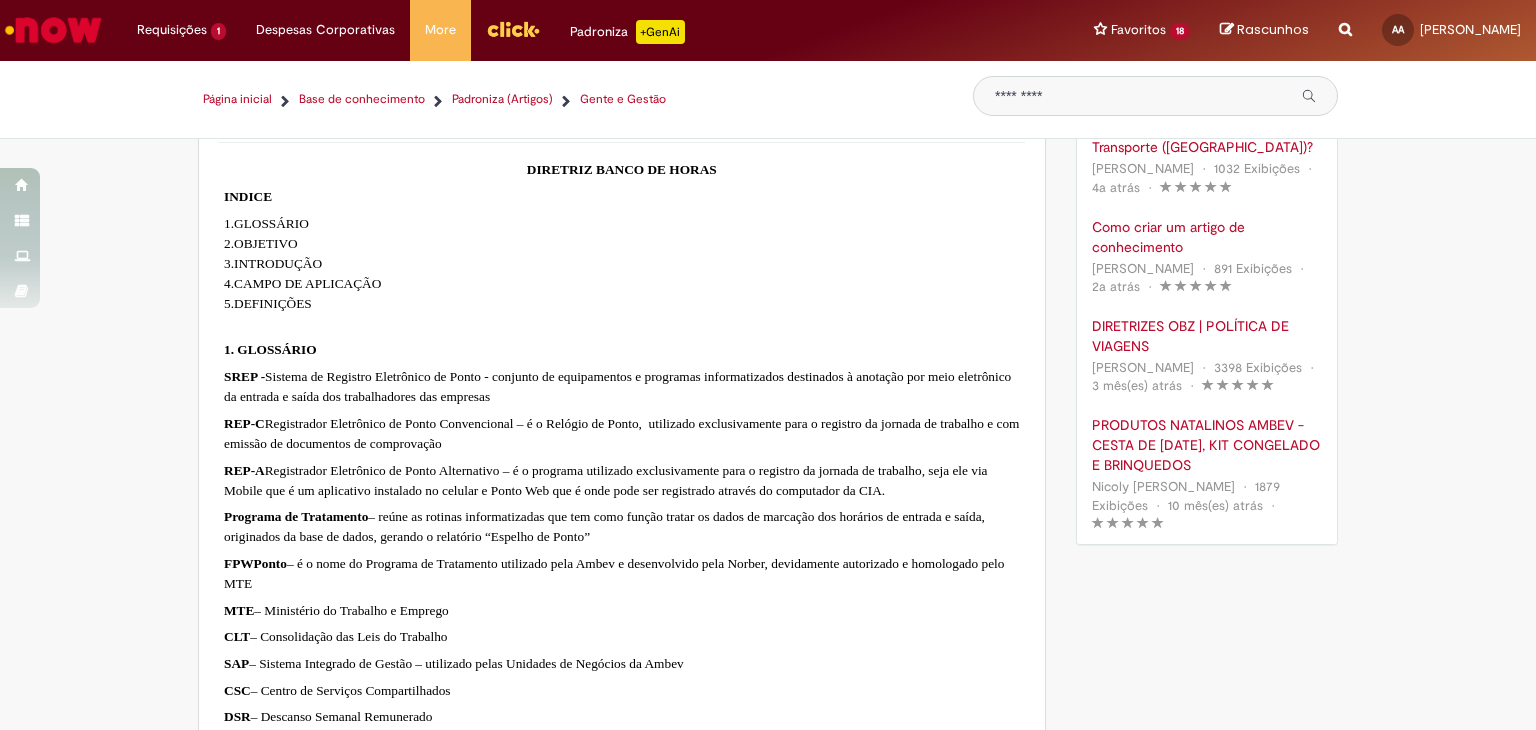 scroll, scrollTop: 0, scrollLeft: 0, axis: both 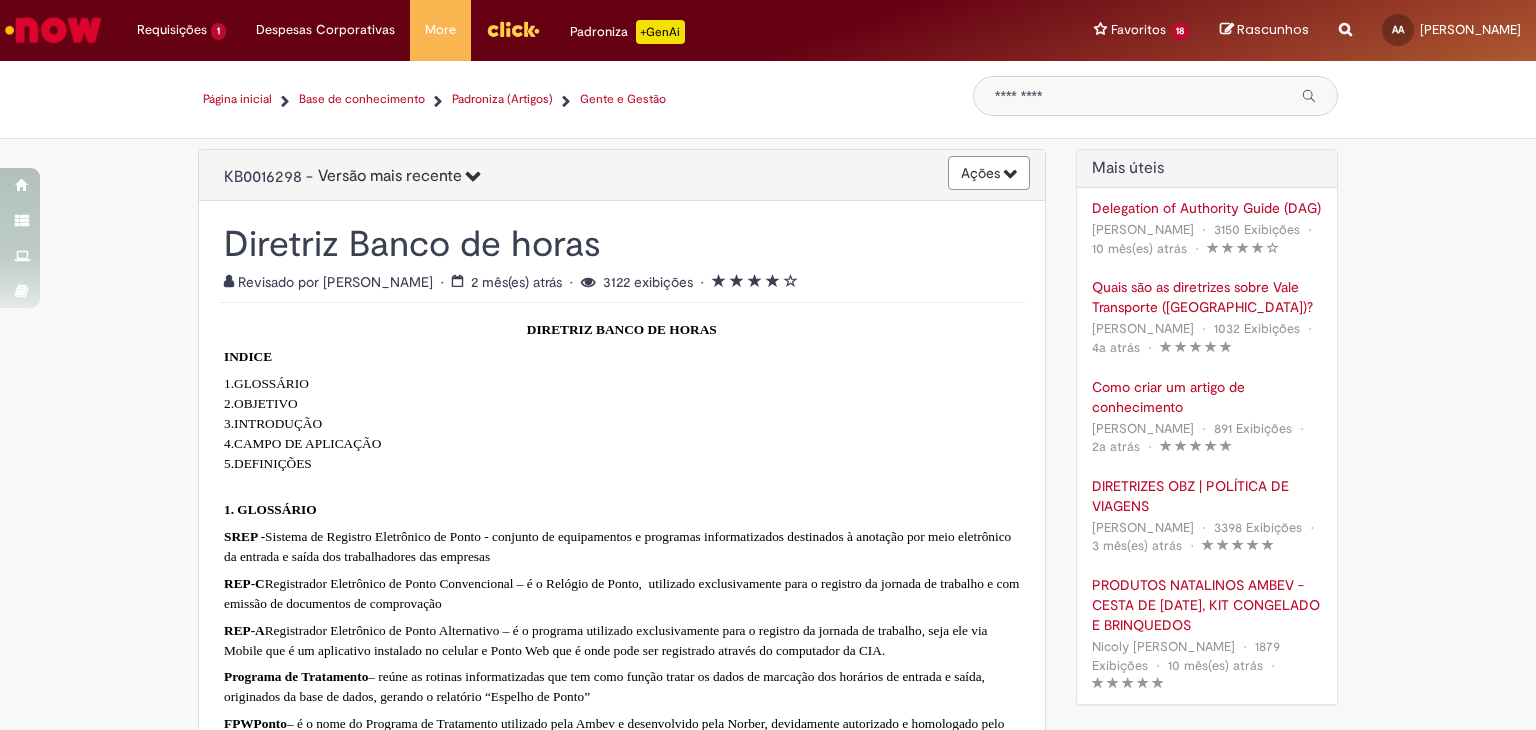 click on "1.   GLOSSÁRIO" at bounding box center (622, 383) 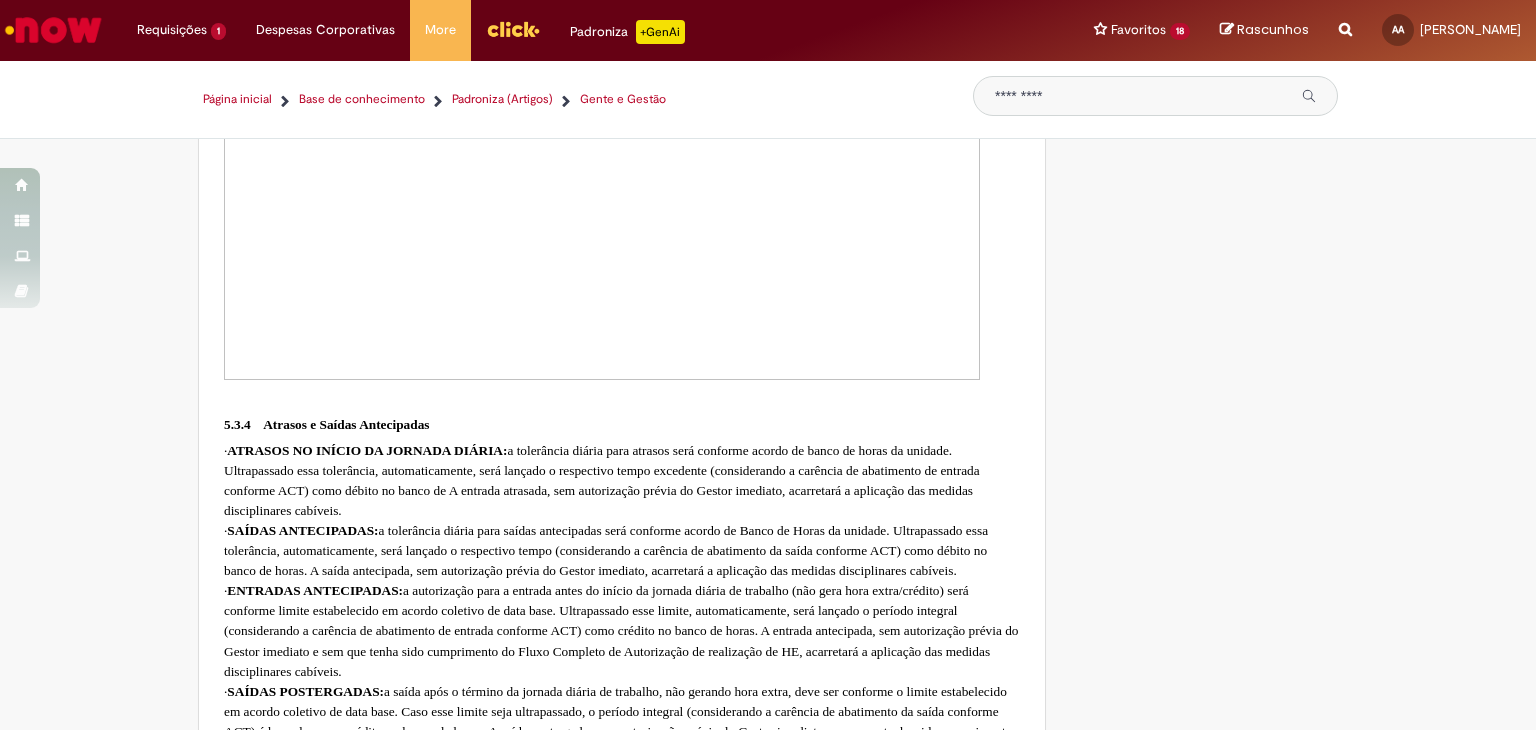 scroll, scrollTop: 14815, scrollLeft: 0, axis: vertical 